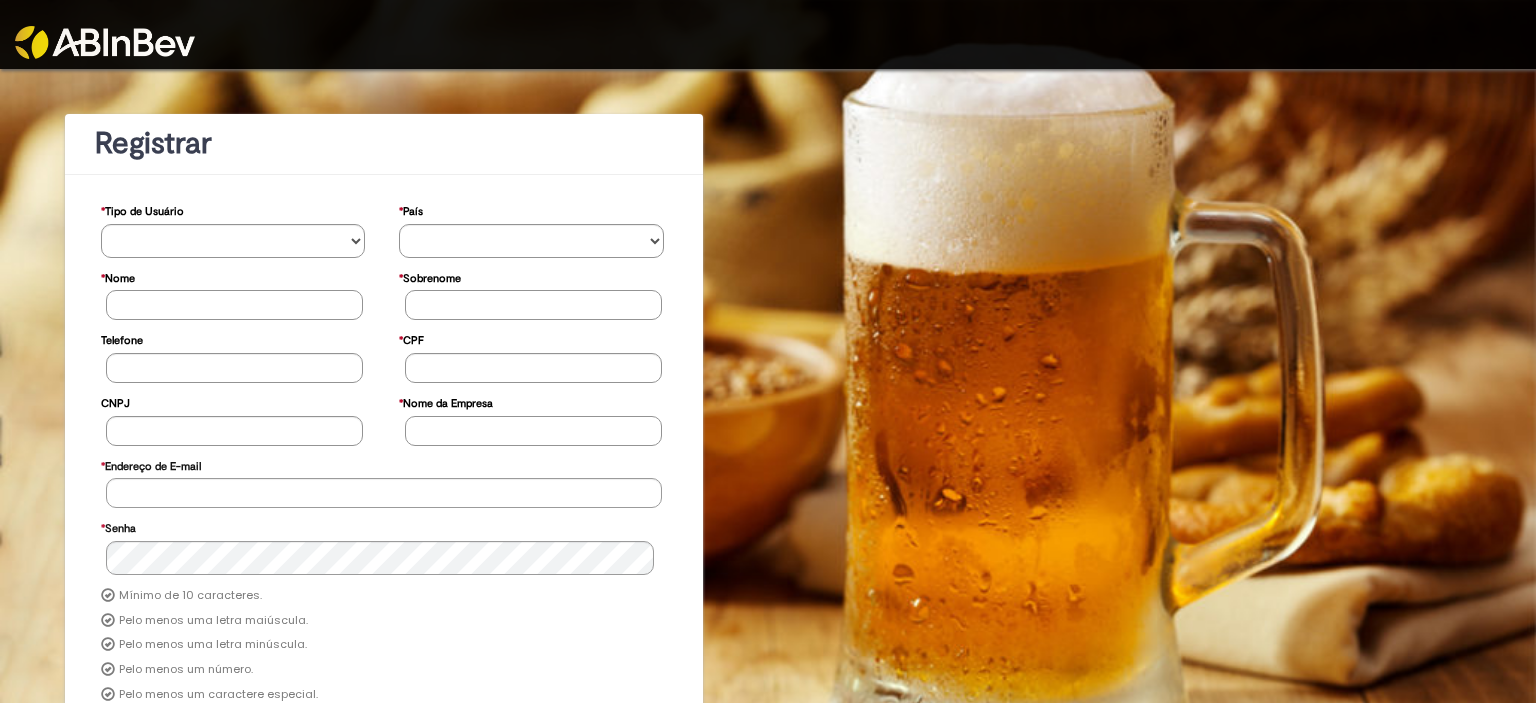 scroll, scrollTop: 0, scrollLeft: 0, axis: both 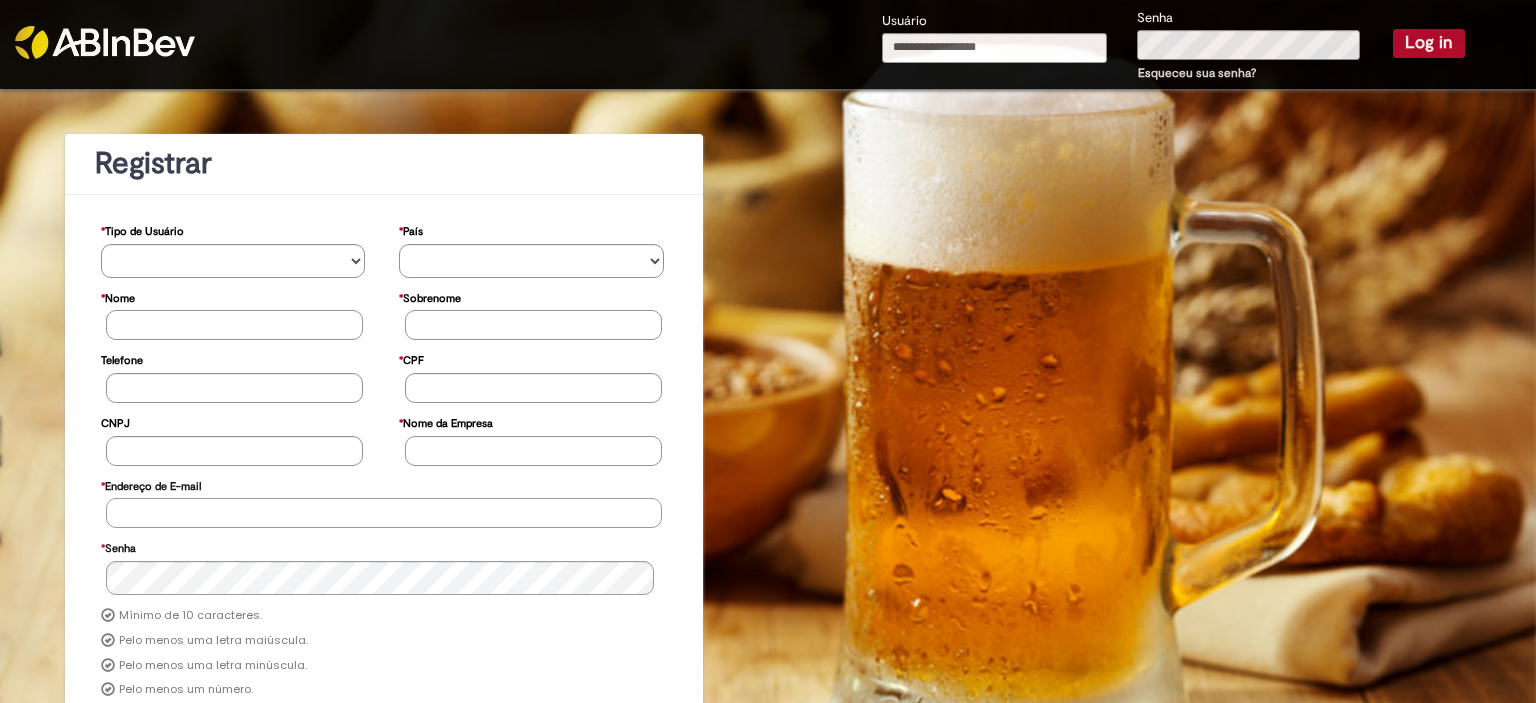 type on "**********" 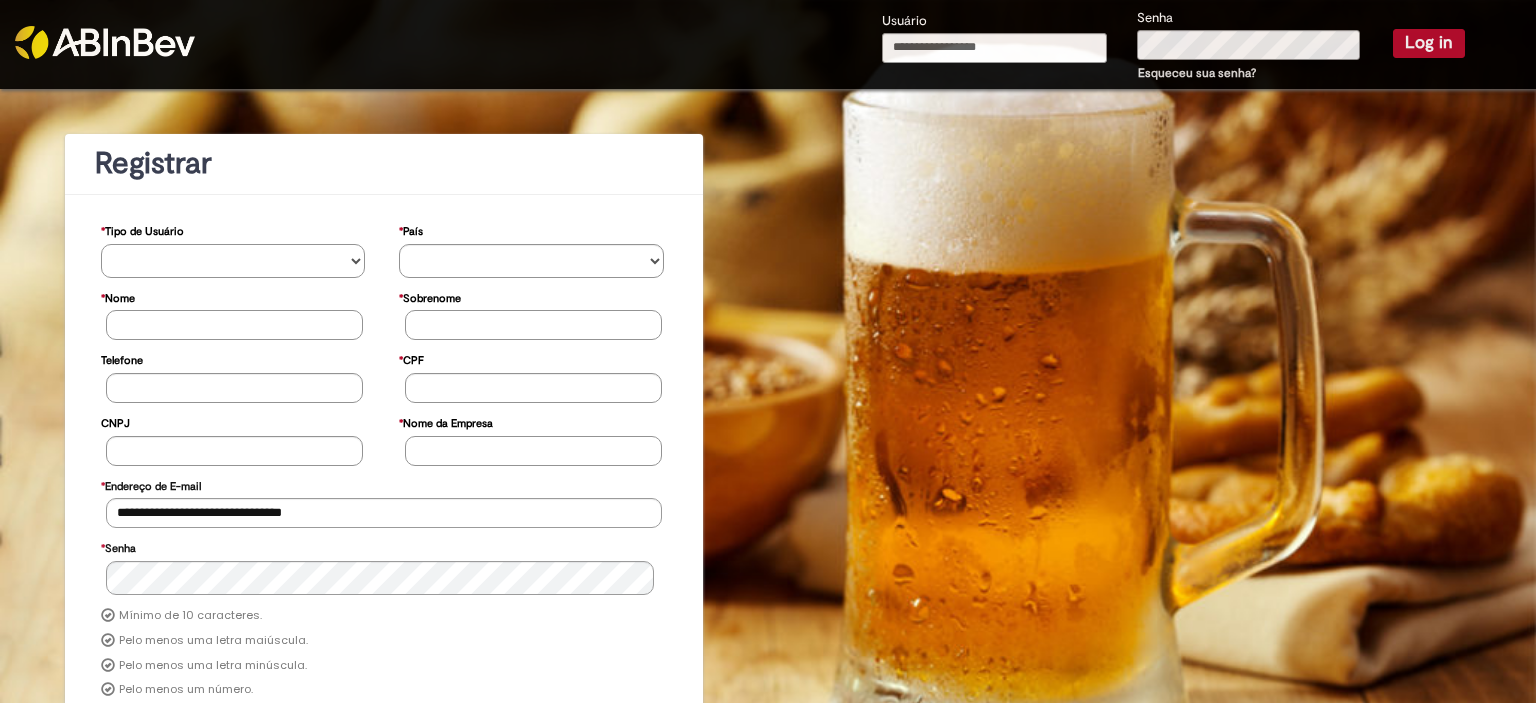 click on "**********" at bounding box center [233, 261] 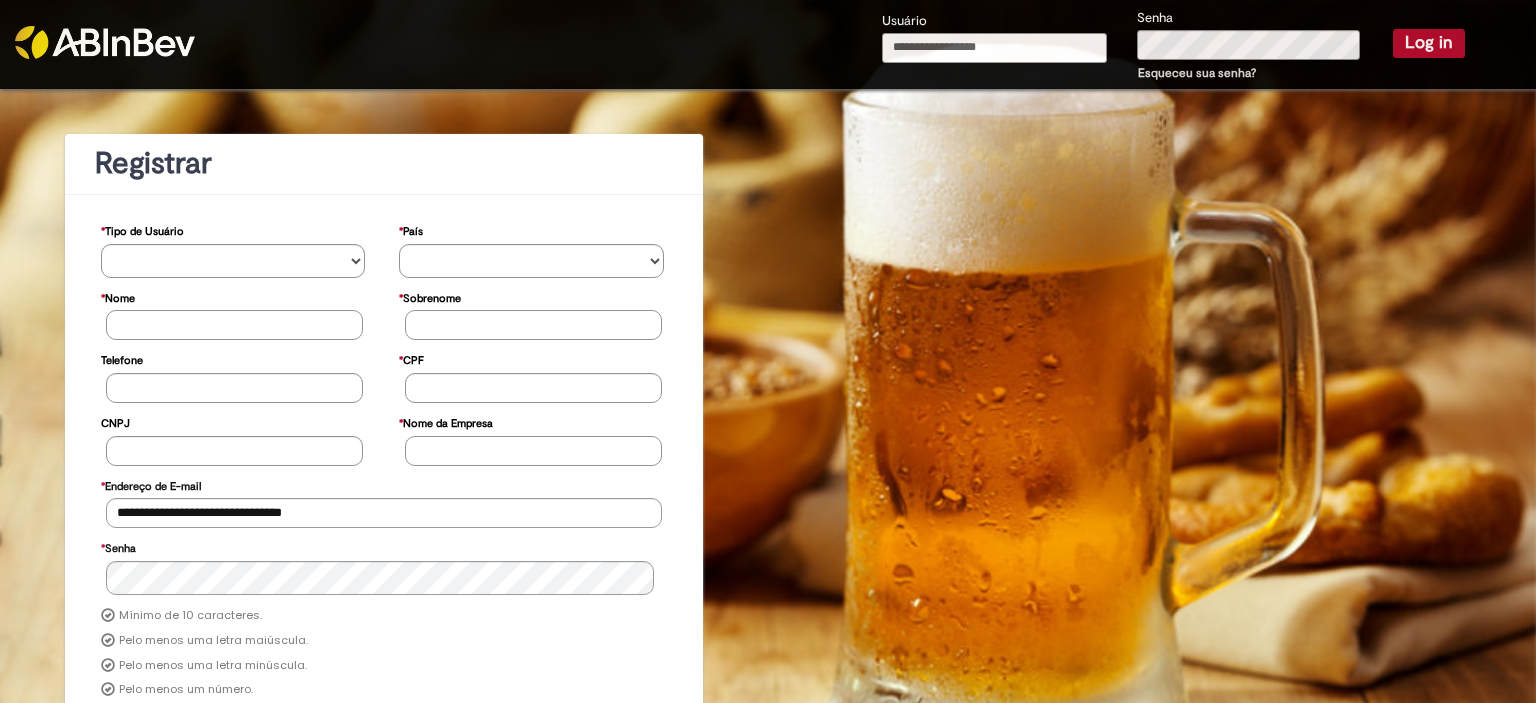 type on "**********" 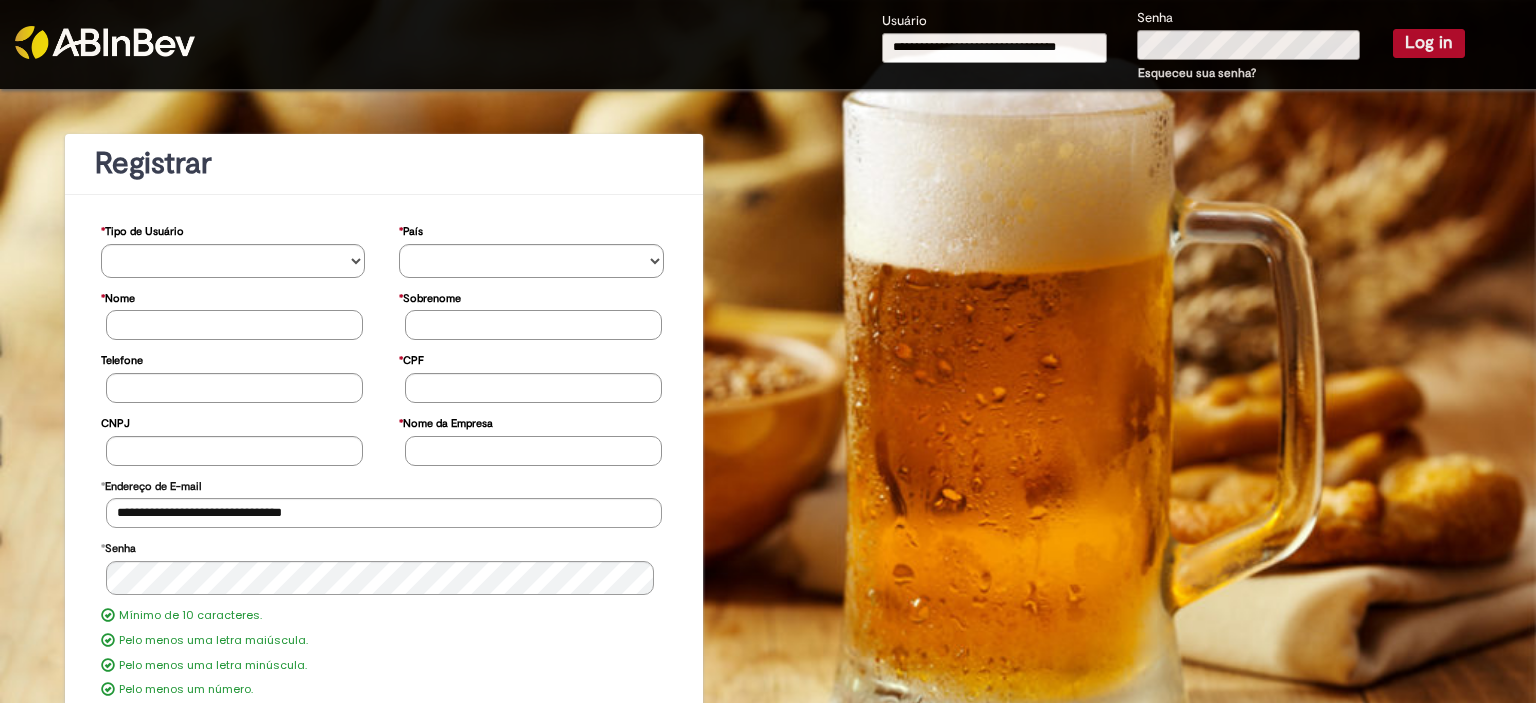 select on "*********" 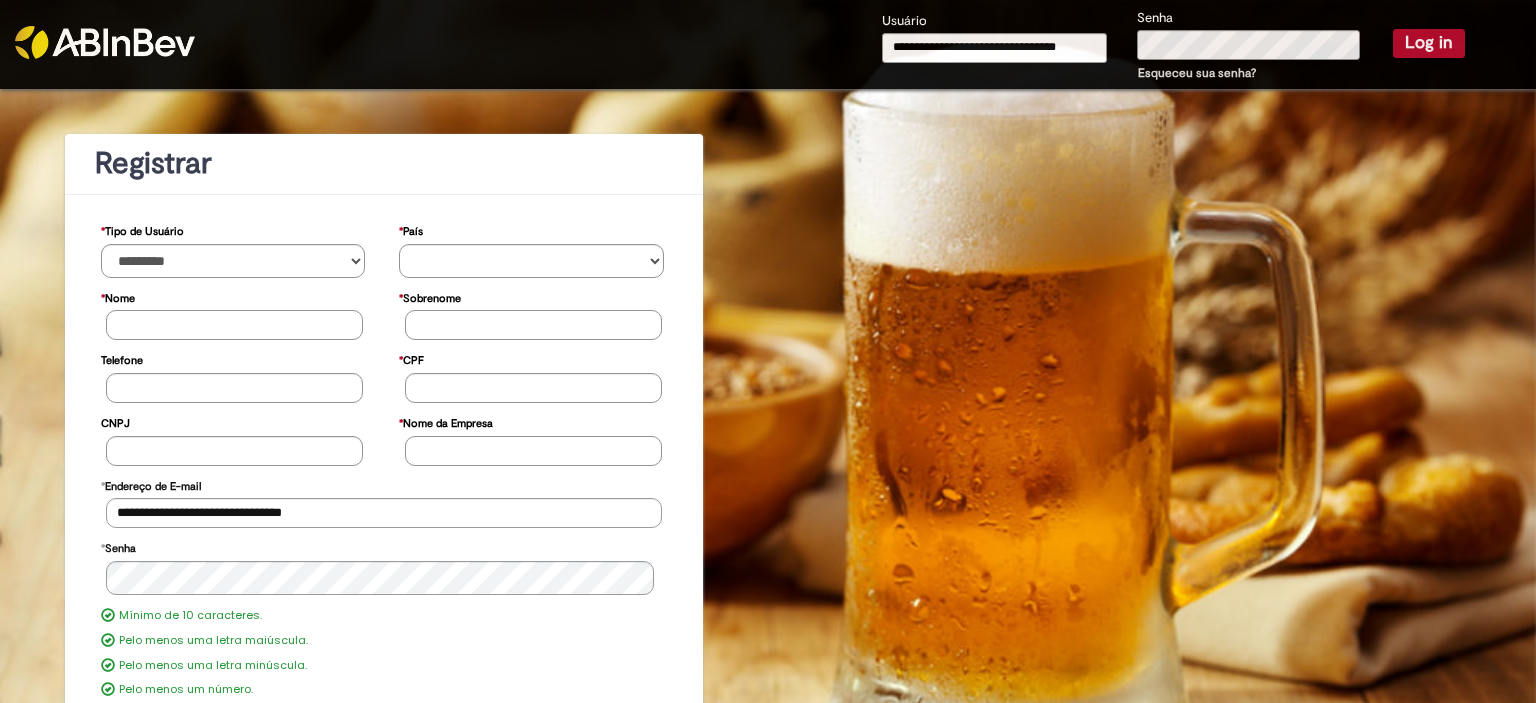 click on "**********" at bounding box center [233, 261] 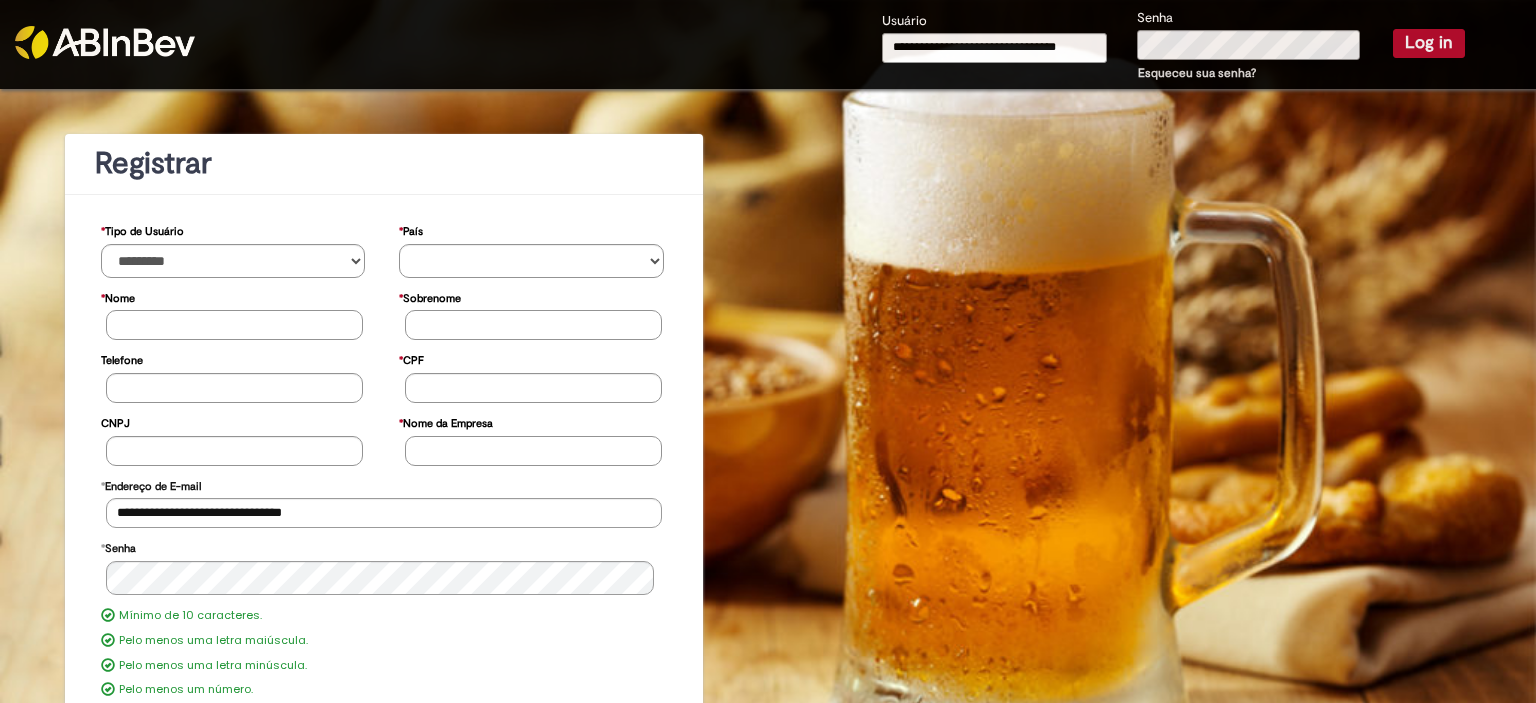click on "Log in" at bounding box center (1429, 43) 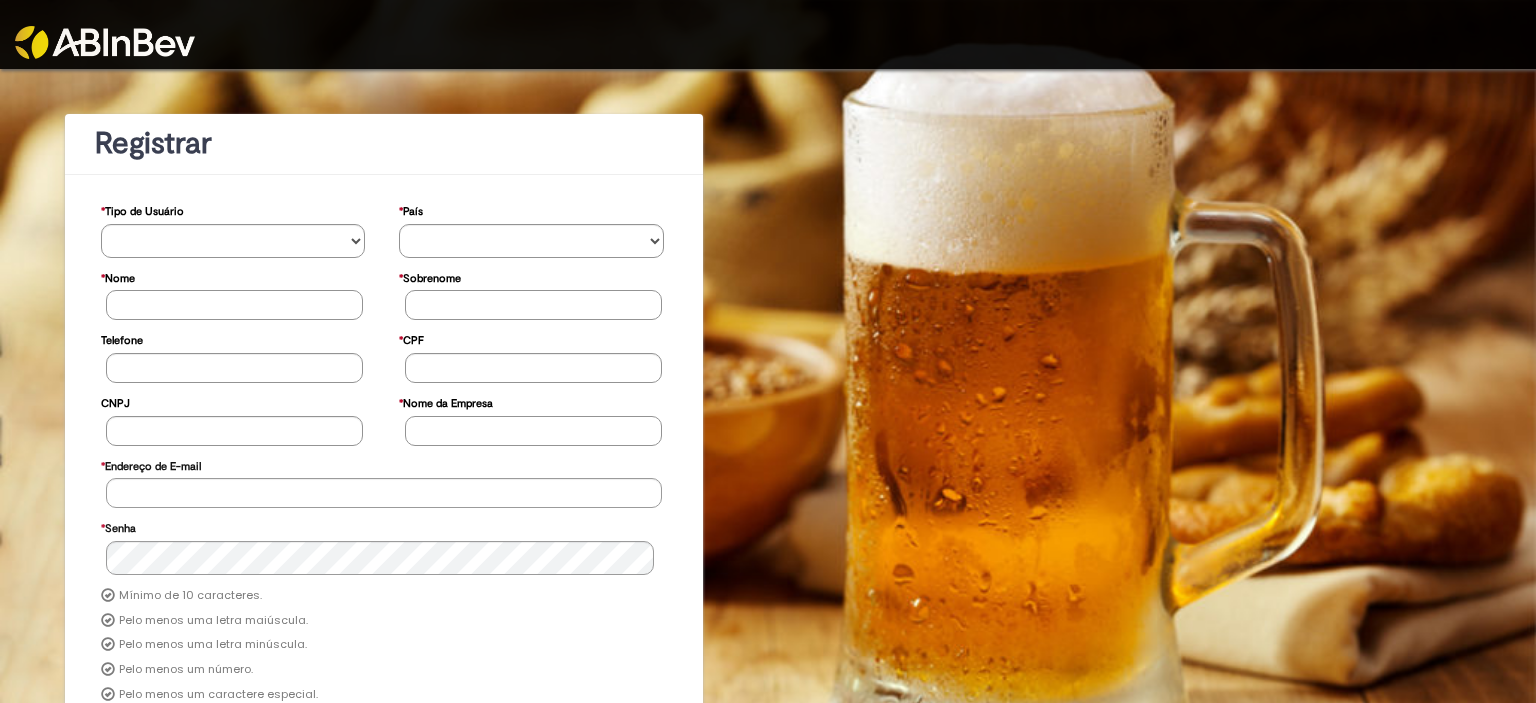scroll, scrollTop: 0, scrollLeft: 0, axis: both 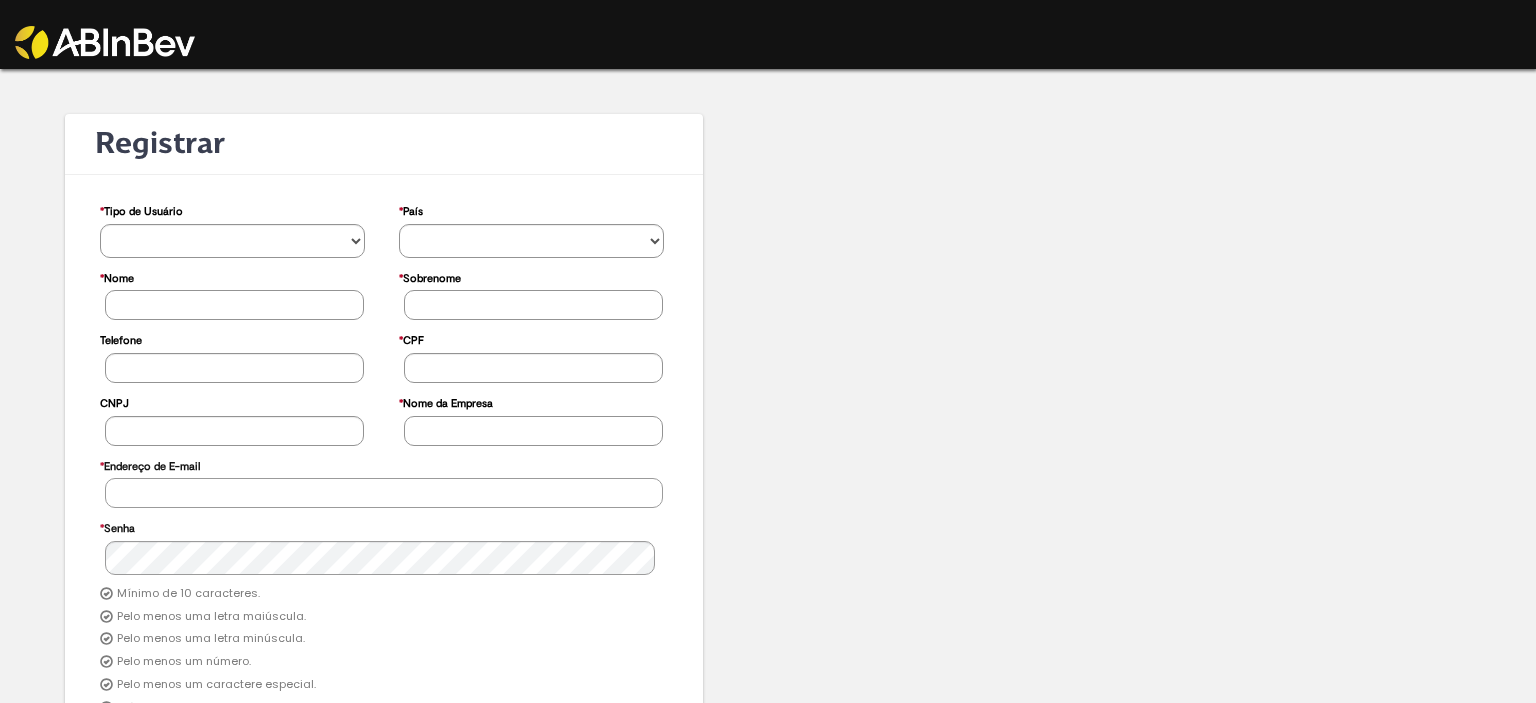 type on "**********" 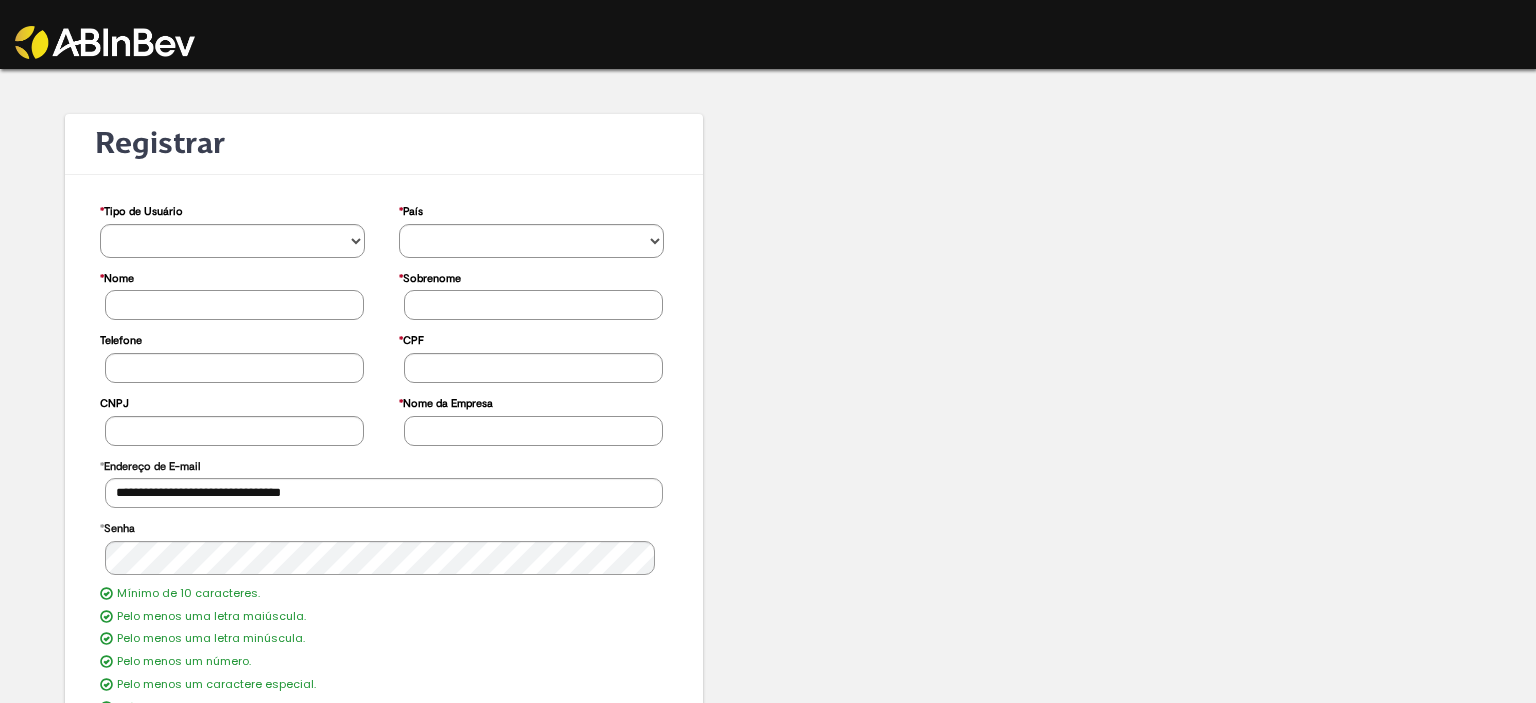 click at bounding box center (105, 42) 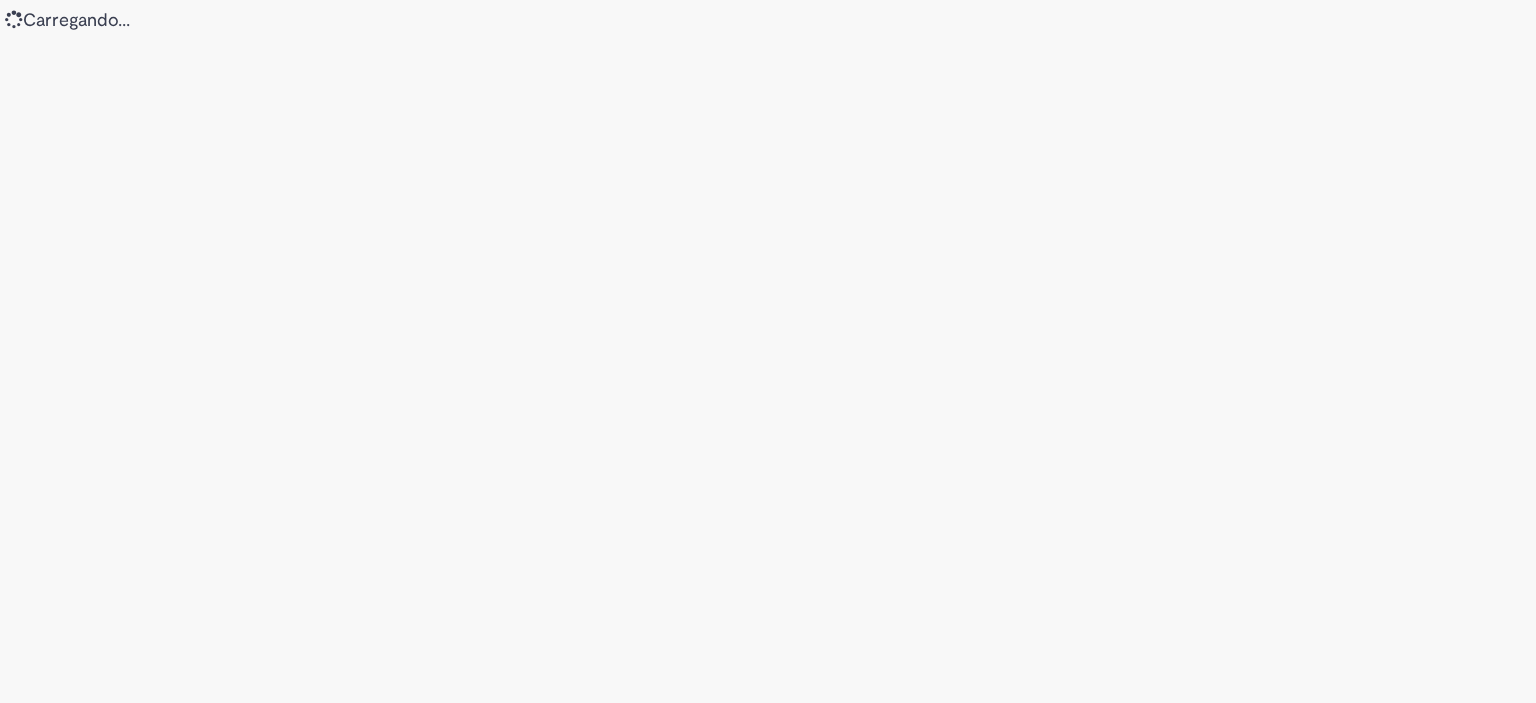 scroll, scrollTop: 0, scrollLeft: 0, axis: both 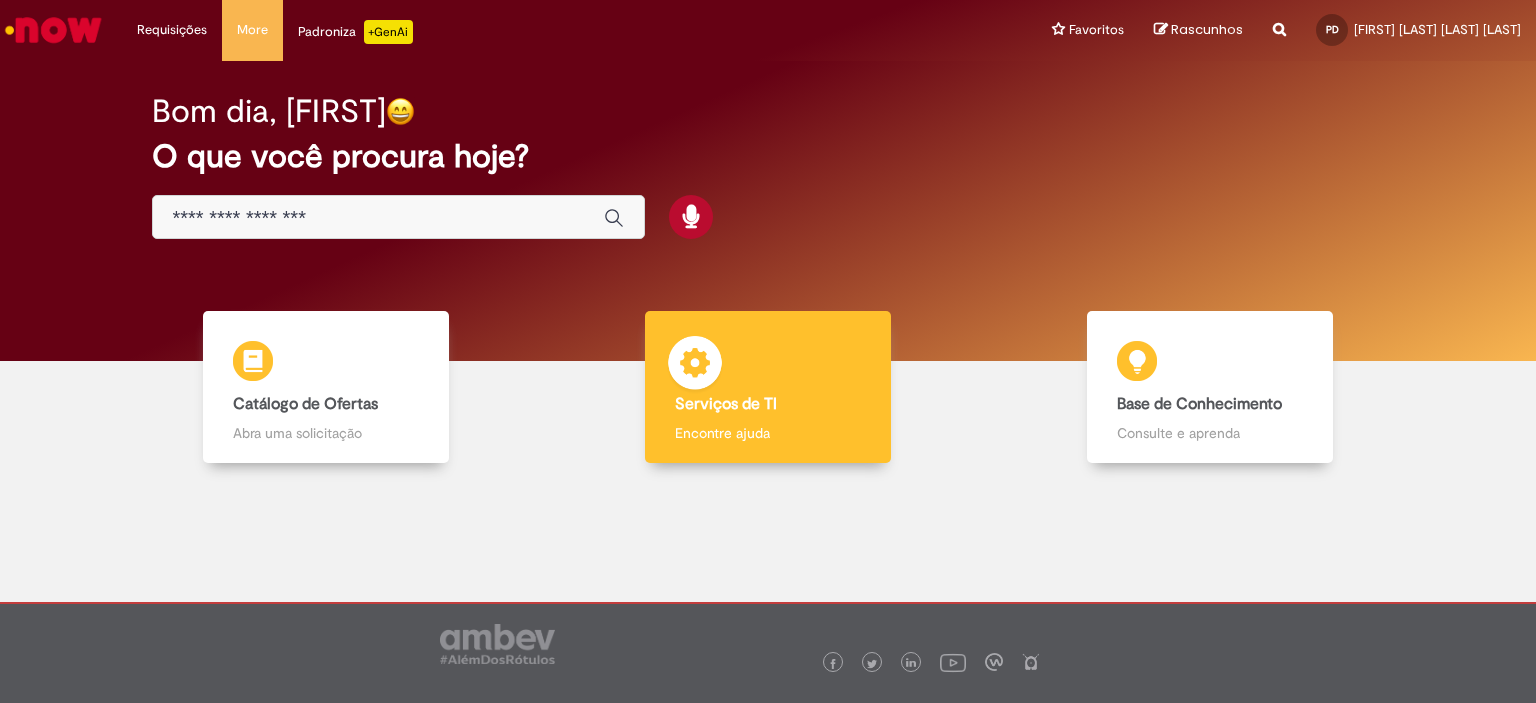 click at bounding box center [695, 366] 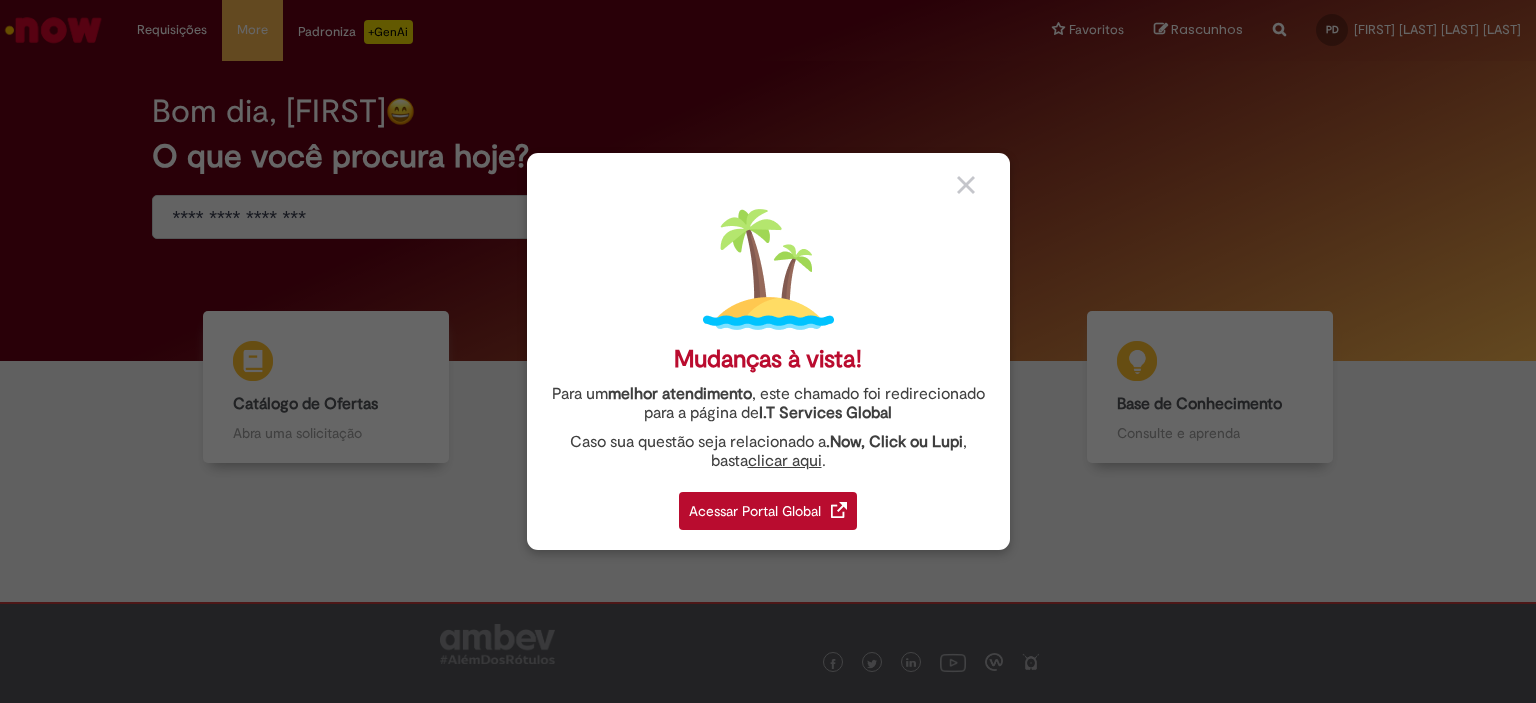 click on "Acessar Portal Global" at bounding box center [768, 511] 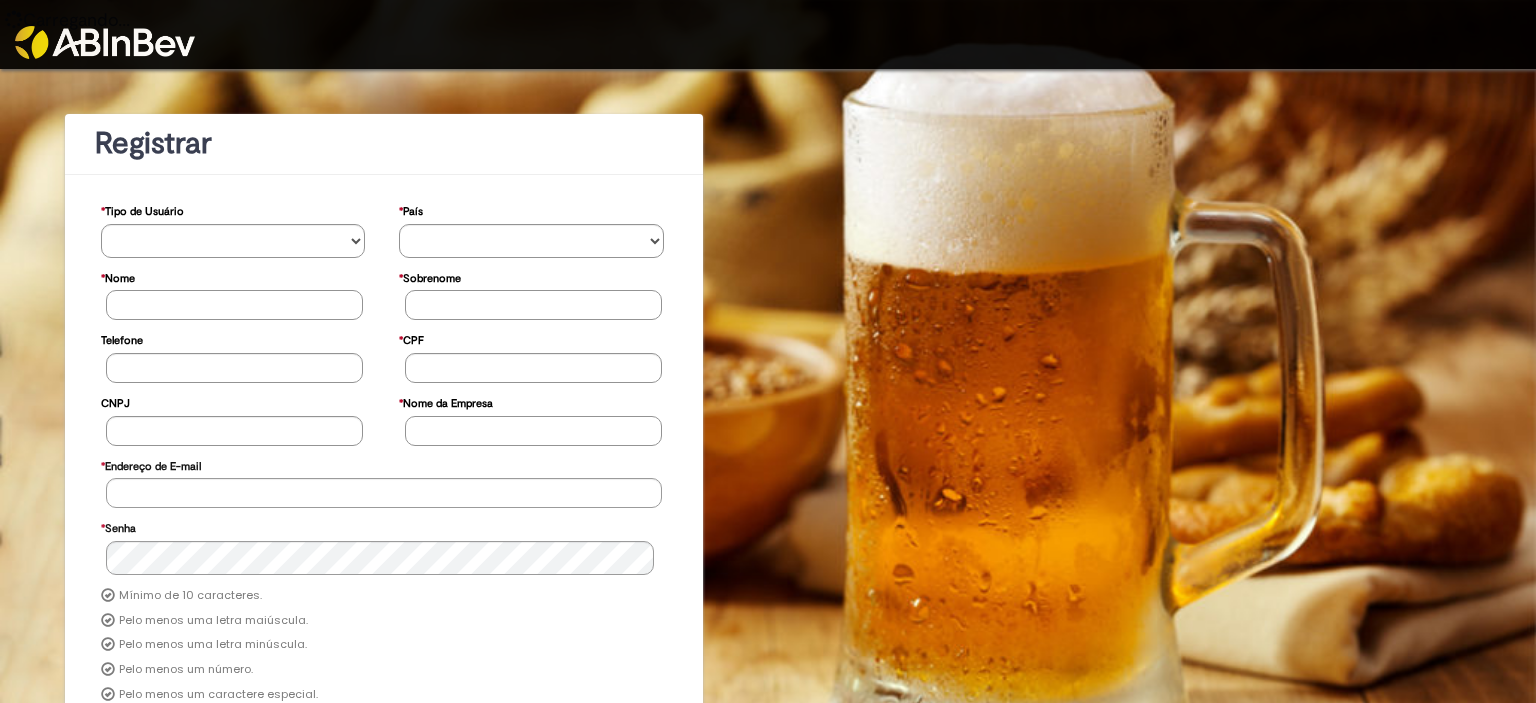 scroll, scrollTop: 0, scrollLeft: 0, axis: both 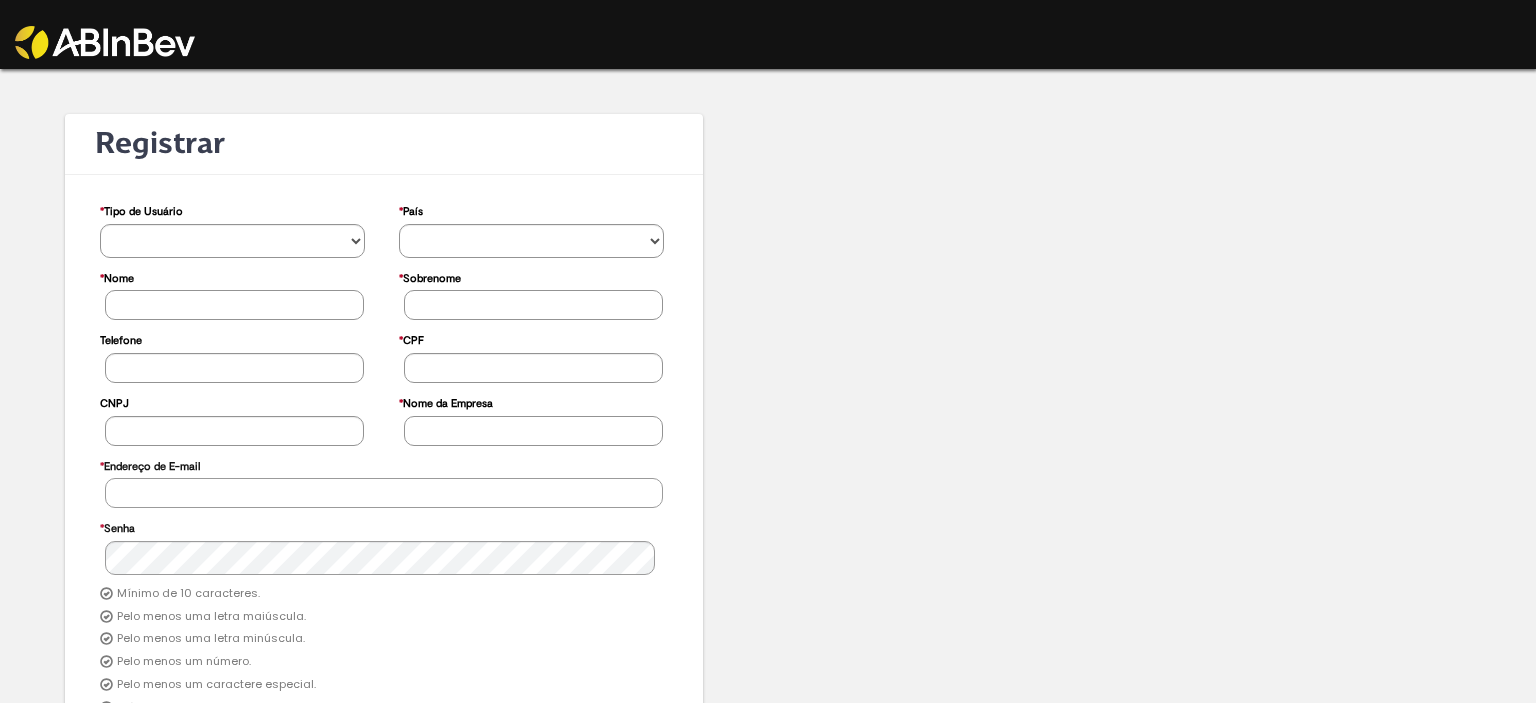type on "**********" 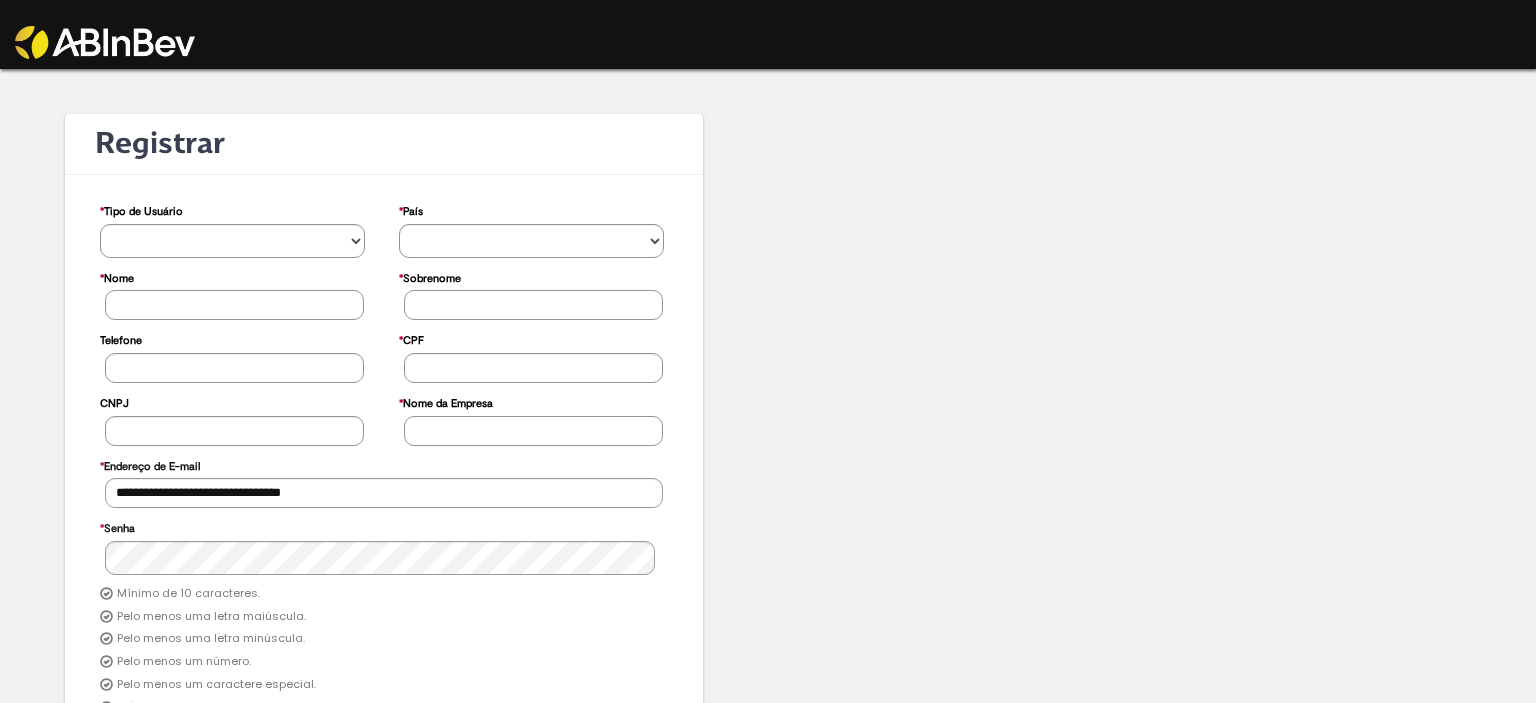 click at bounding box center (105, 42) 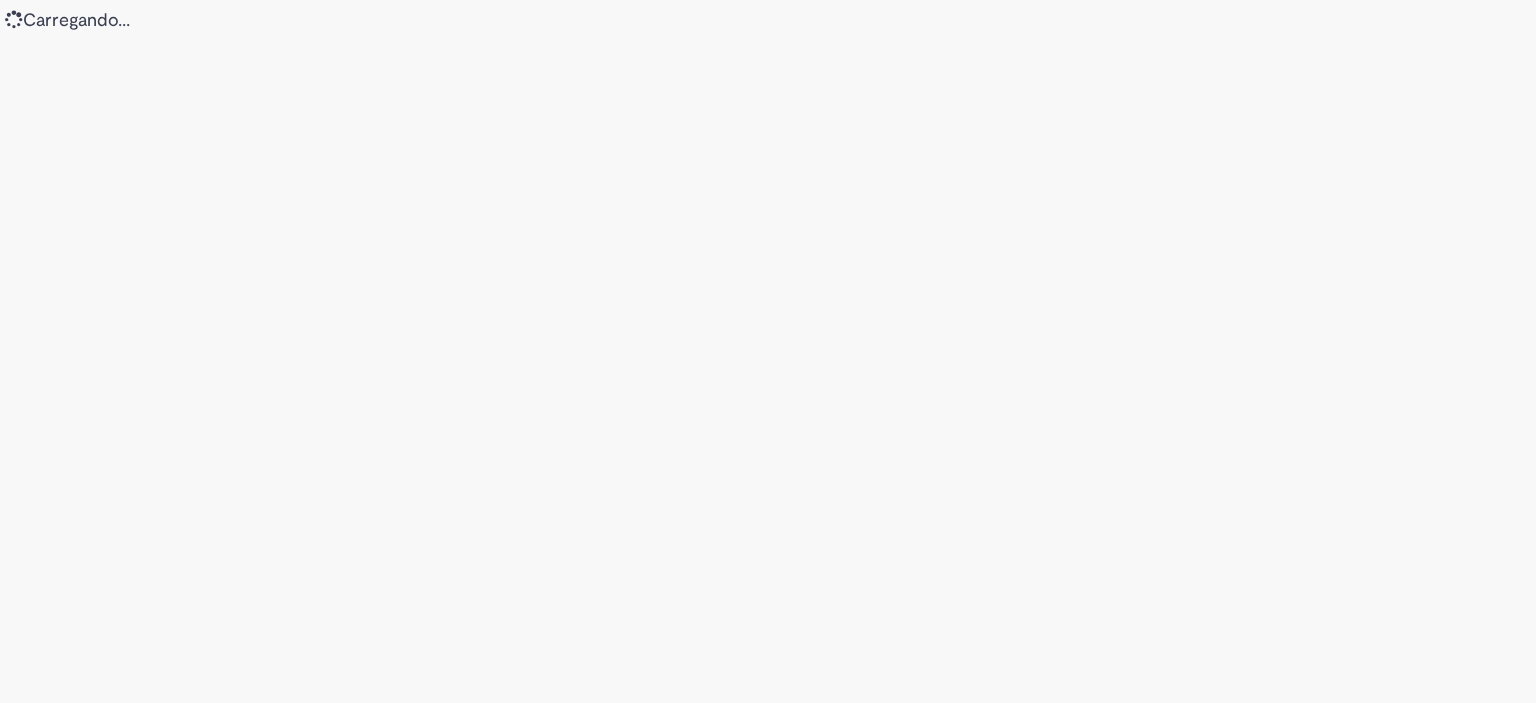 scroll, scrollTop: 0, scrollLeft: 0, axis: both 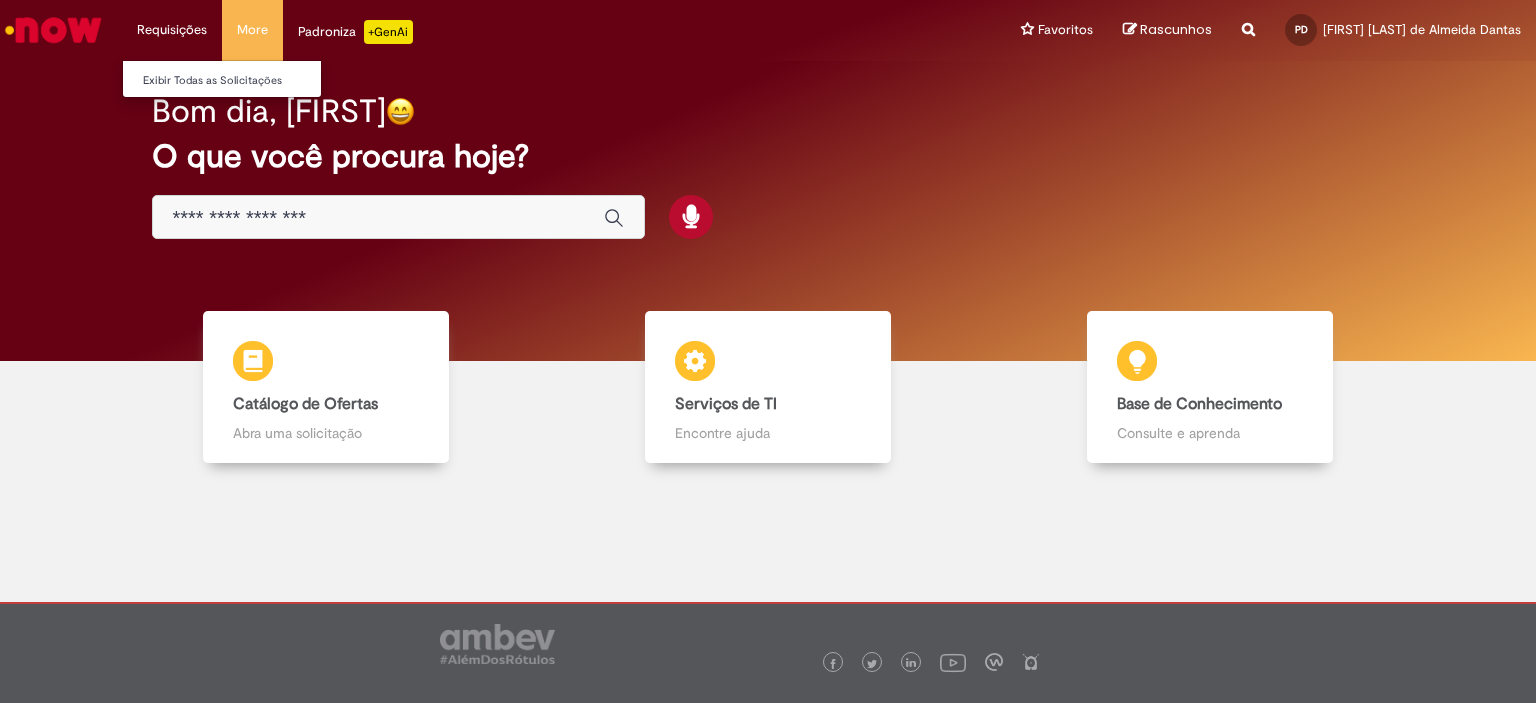 click on "Requisições
Exibir Todas as Solicitações" at bounding box center (172, 30) 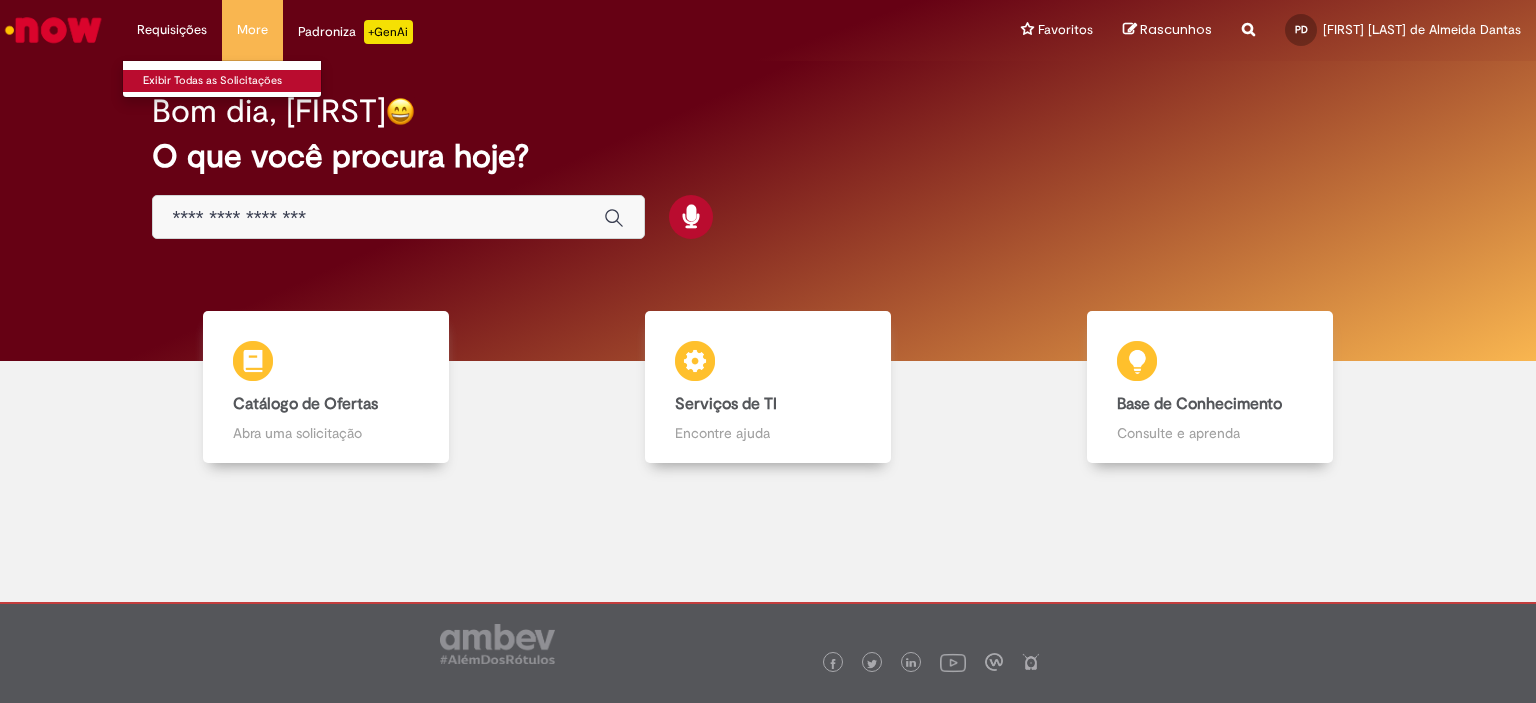 click on "Exibir Todas as Solicitações" at bounding box center [233, 81] 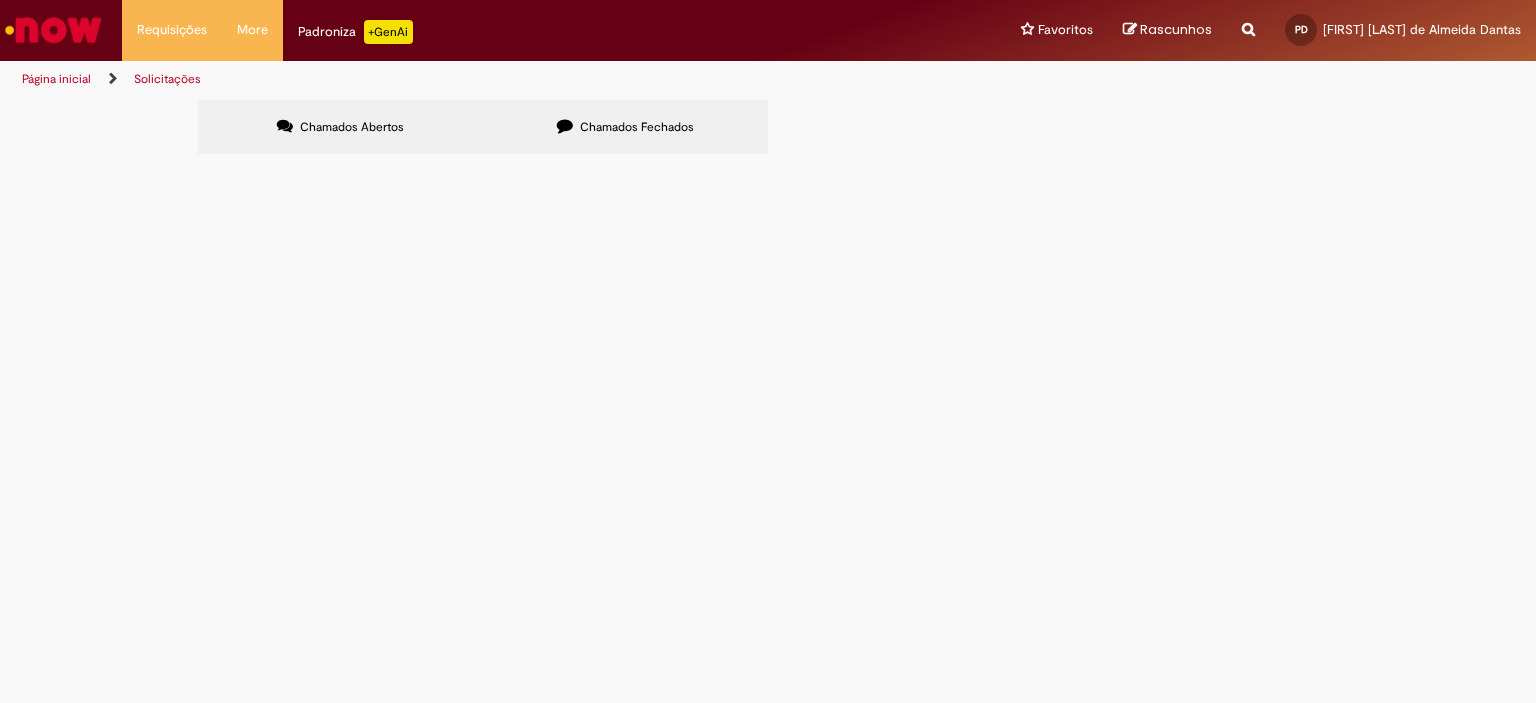 click at bounding box center [0, 0] 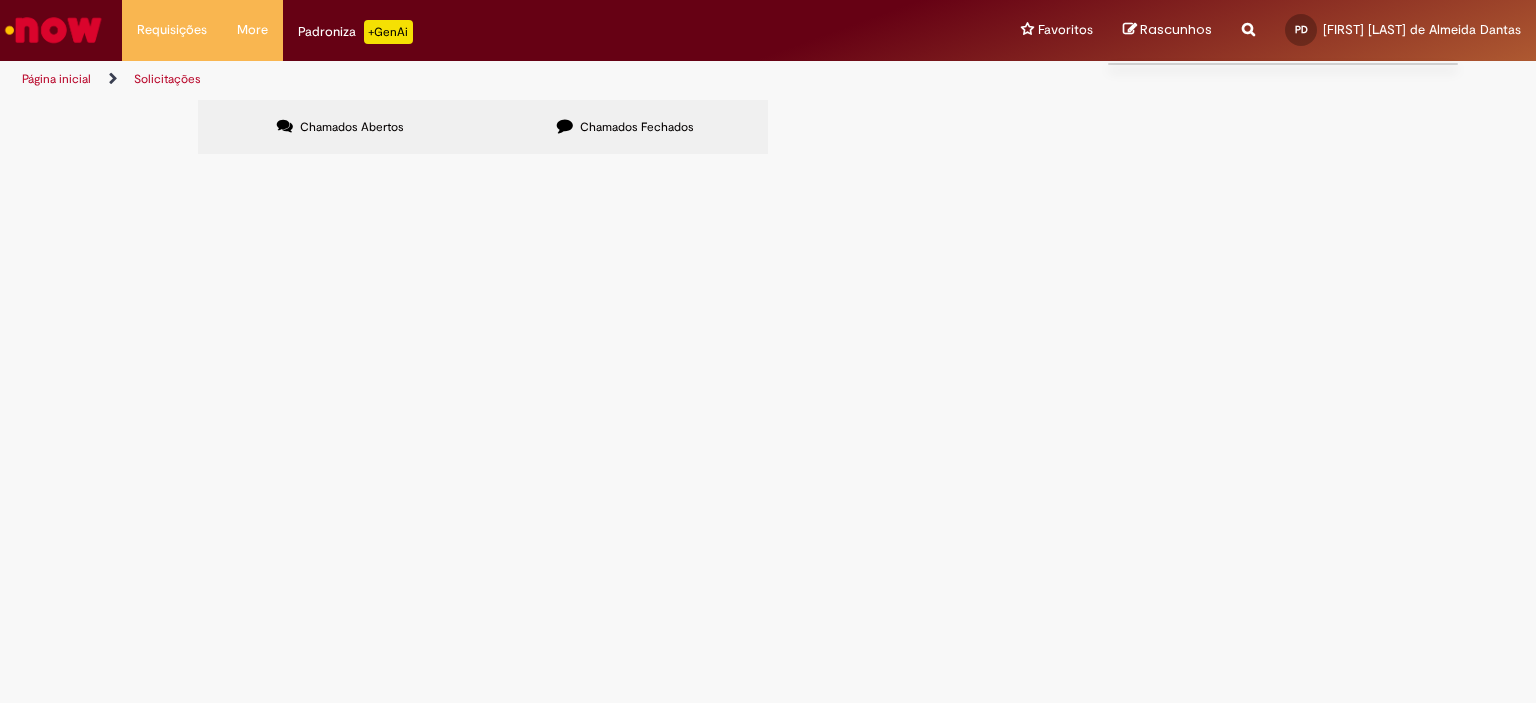 click at bounding box center [0, 0] 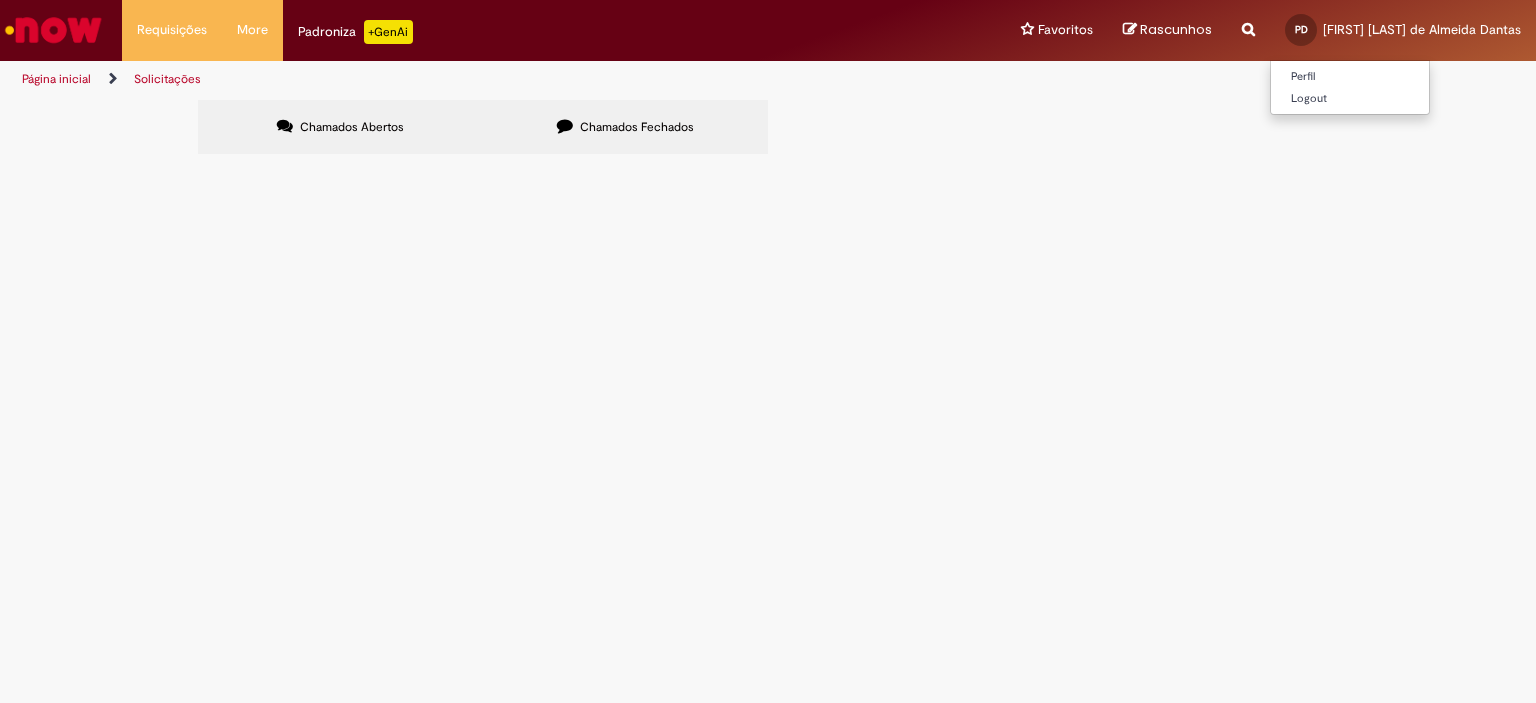 click on "PD [FIRST] [LAST] de Almeida Dantas" at bounding box center (1403, 30) 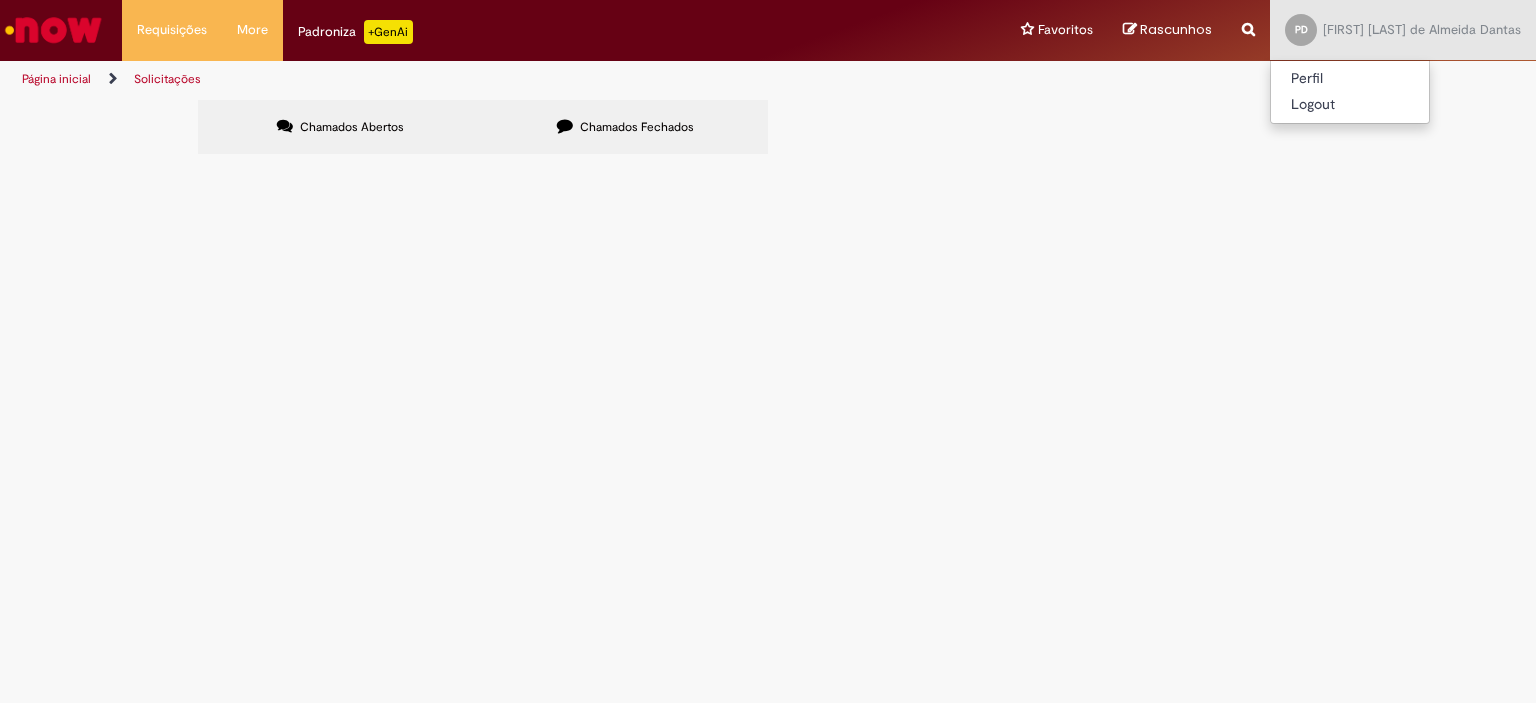 click on "Rascunhos" at bounding box center [1176, 29] 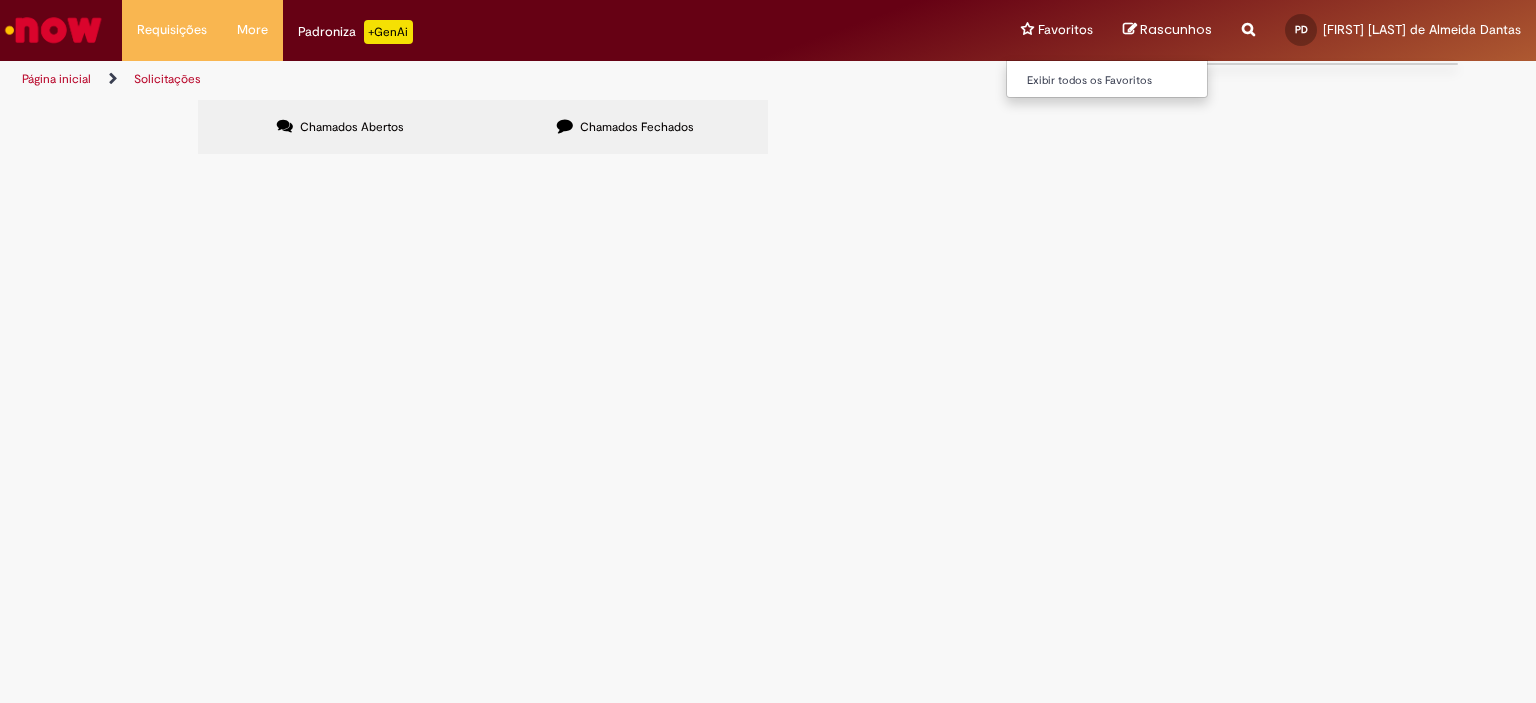 click on "Favoritos
Exibir todos os Favoritos" at bounding box center (1057, 30) 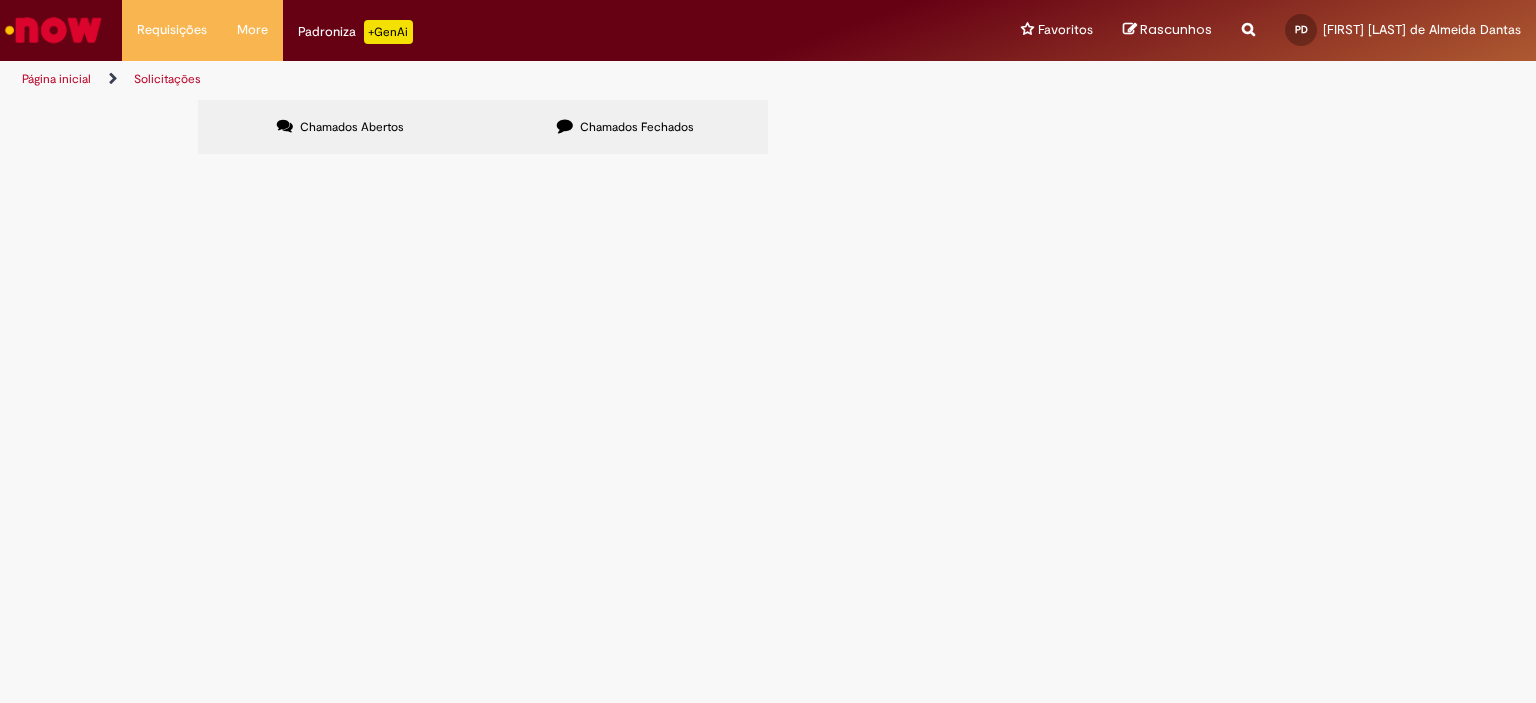 click on "Página inicial" at bounding box center (56, 79) 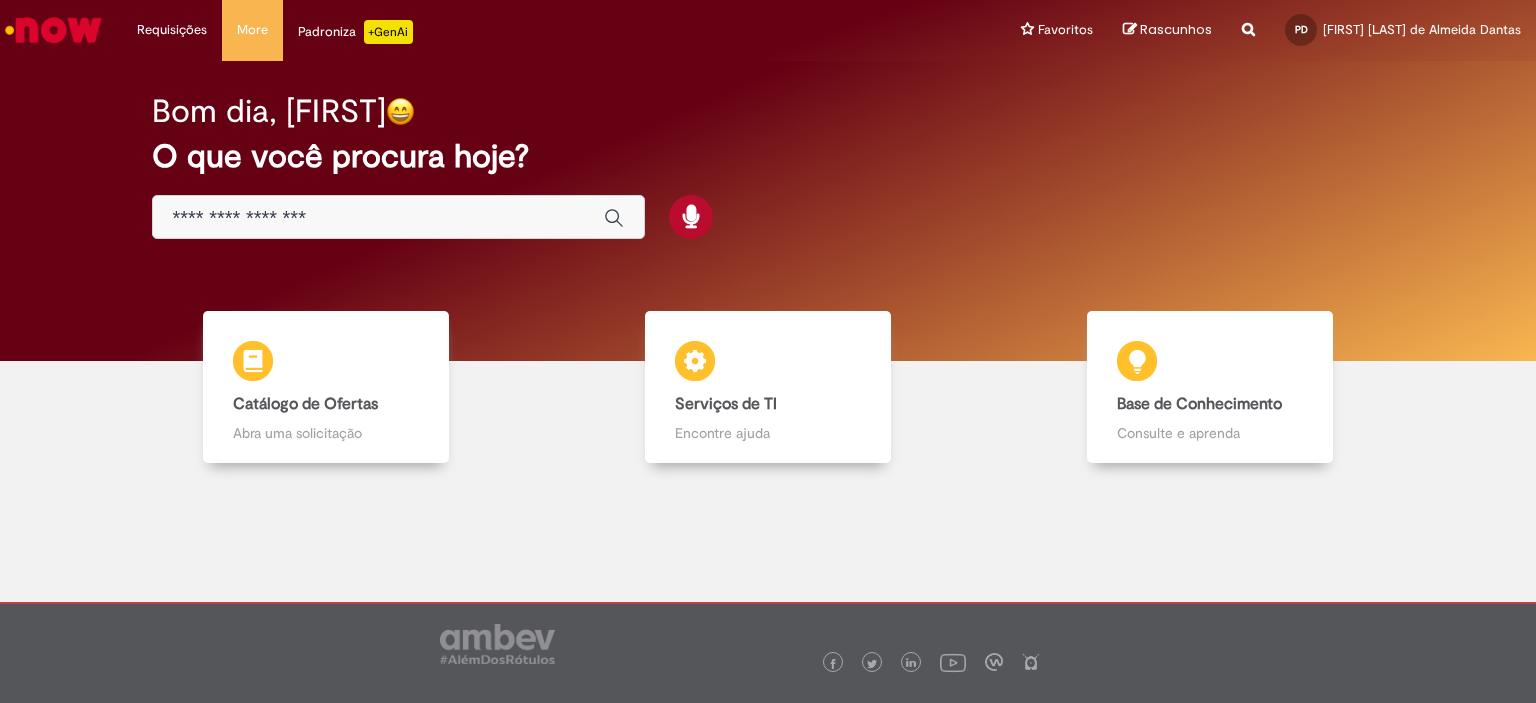 click at bounding box center [378, 218] 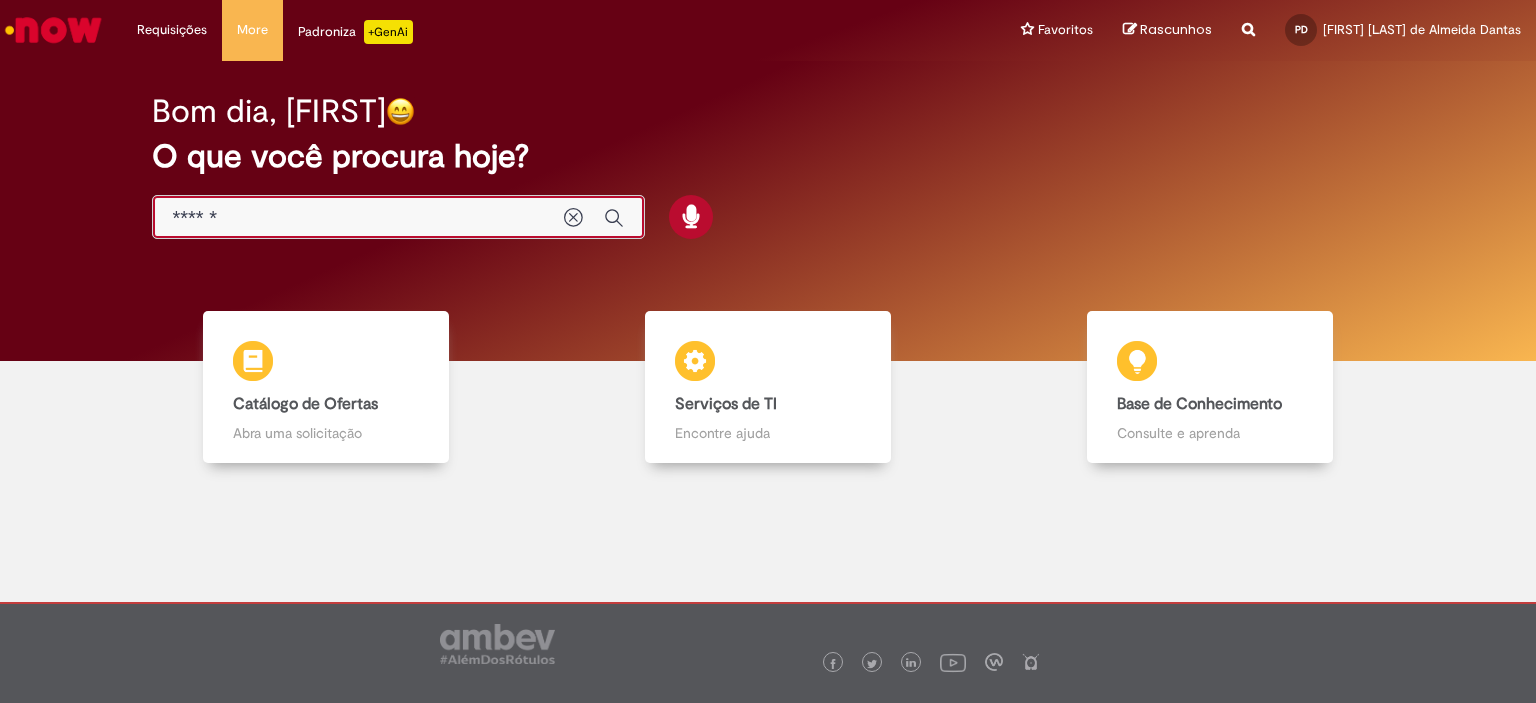 type on "*******" 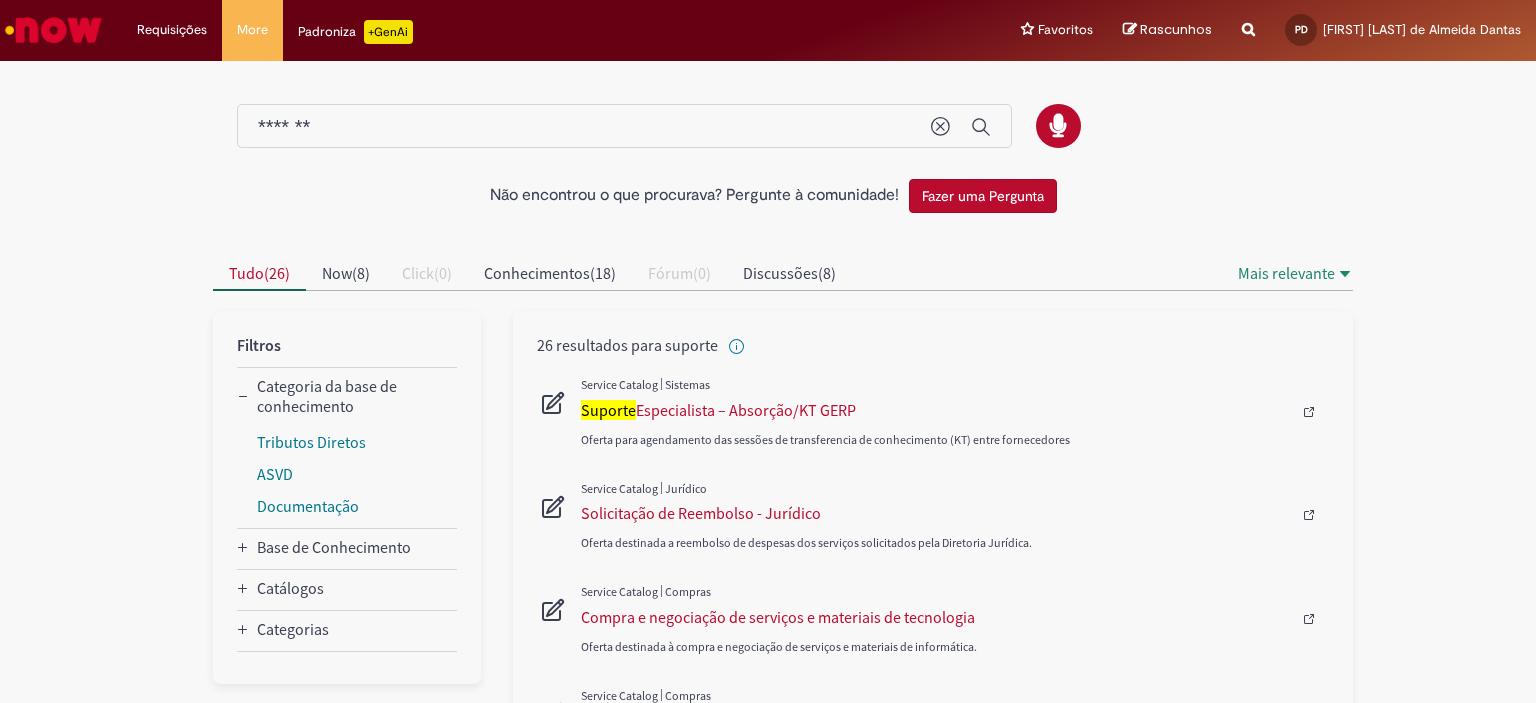 click on "*******" at bounding box center (624, 126) 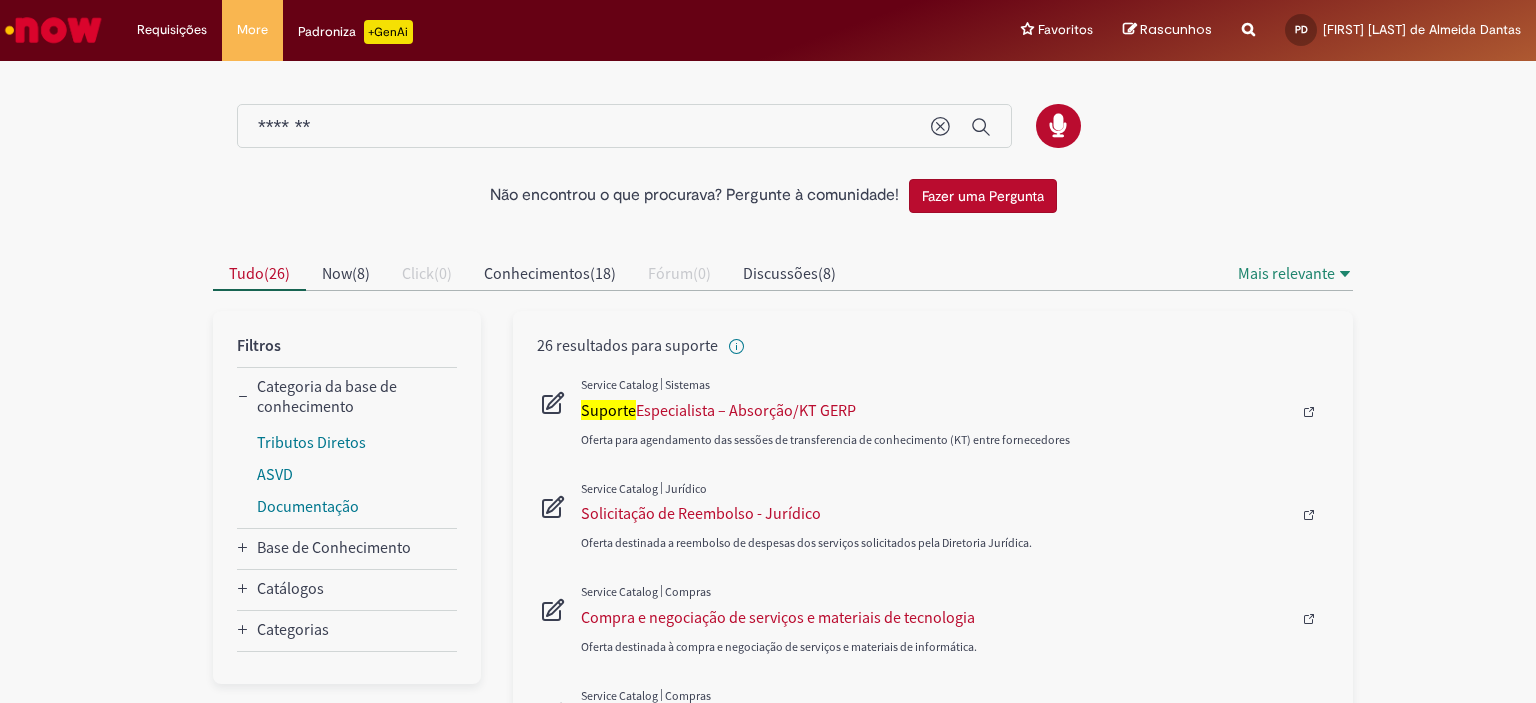drag, startPoint x: 493, startPoint y: 110, endPoint x: 0, endPoint y: 131, distance: 493.44705 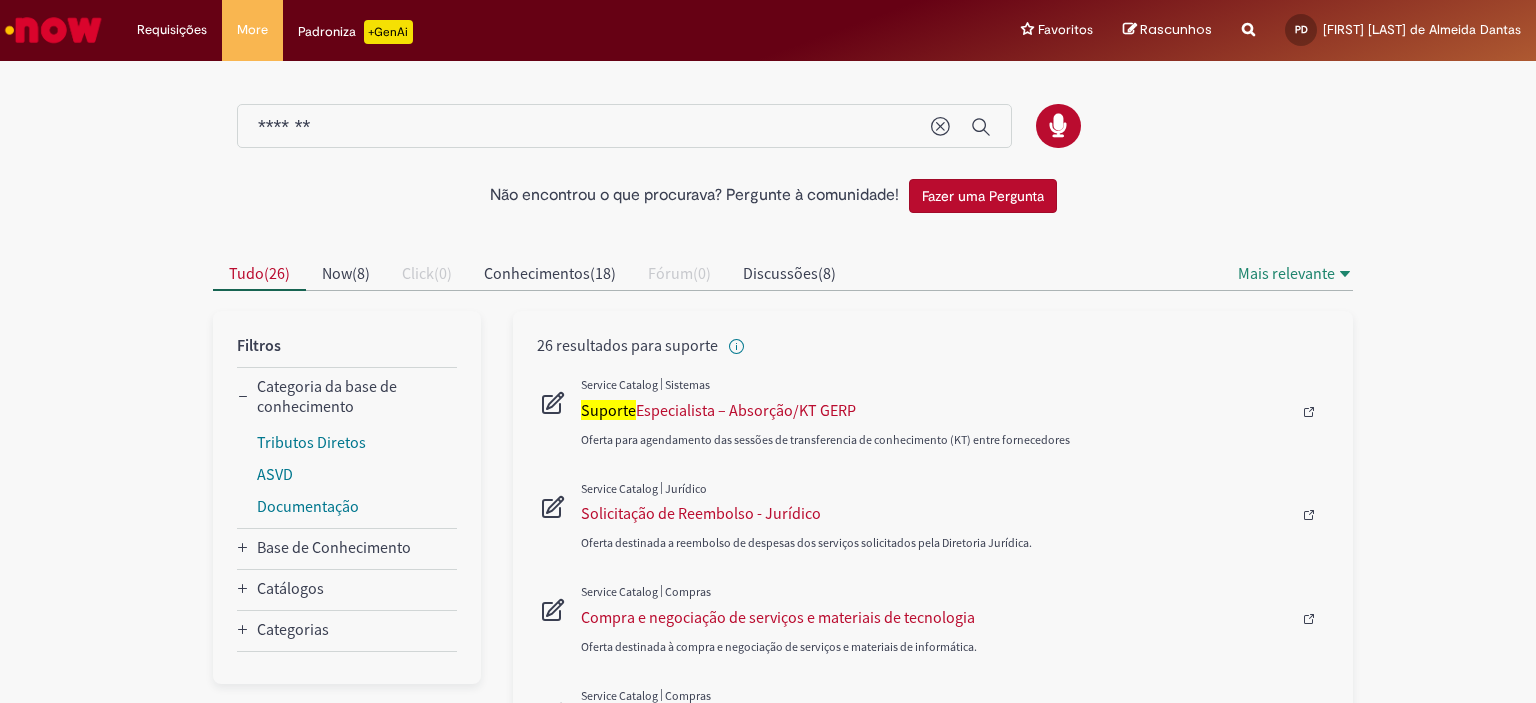 click at bounding box center [783, 129] 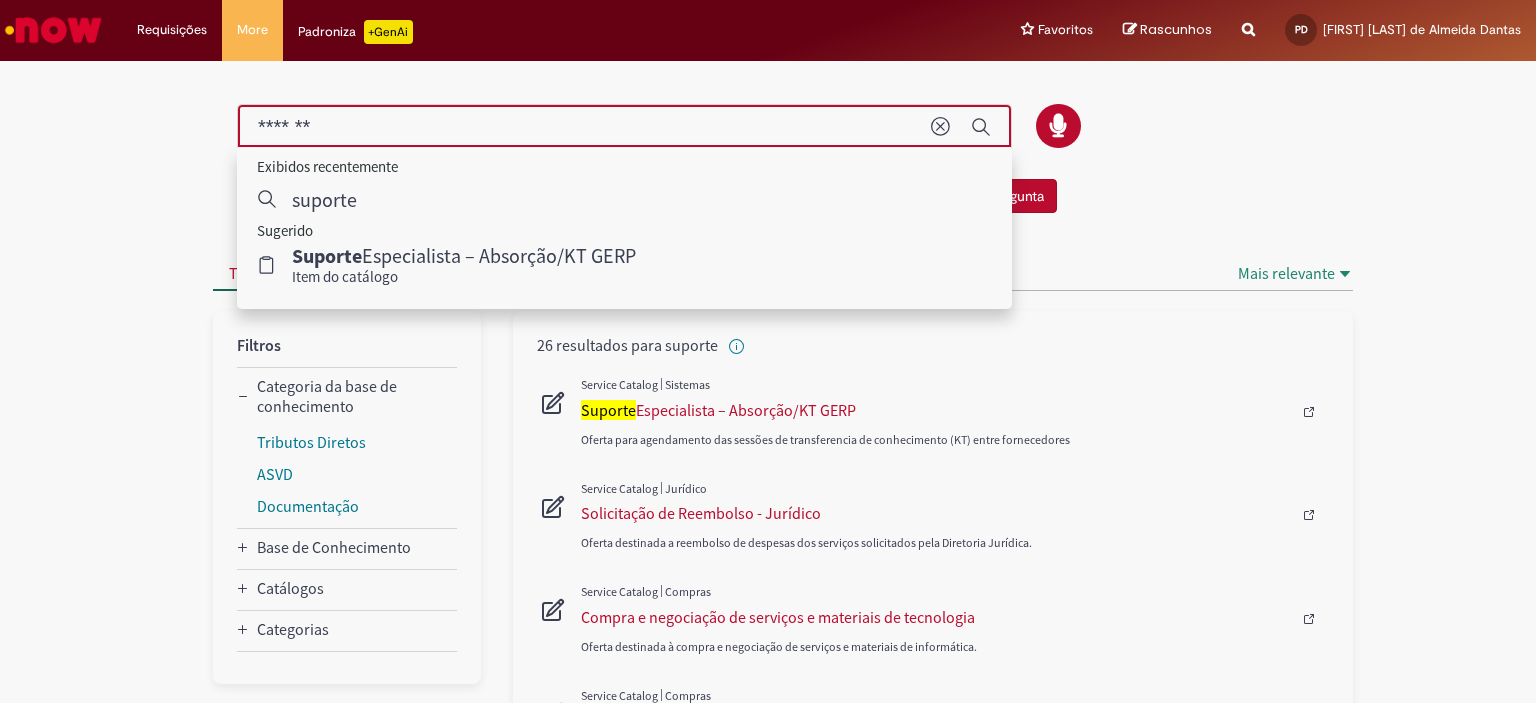 drag, startPoint x: 615, startPoint y: 127, endPoint x: 0, endPoint y: 3, distance: 627.3763 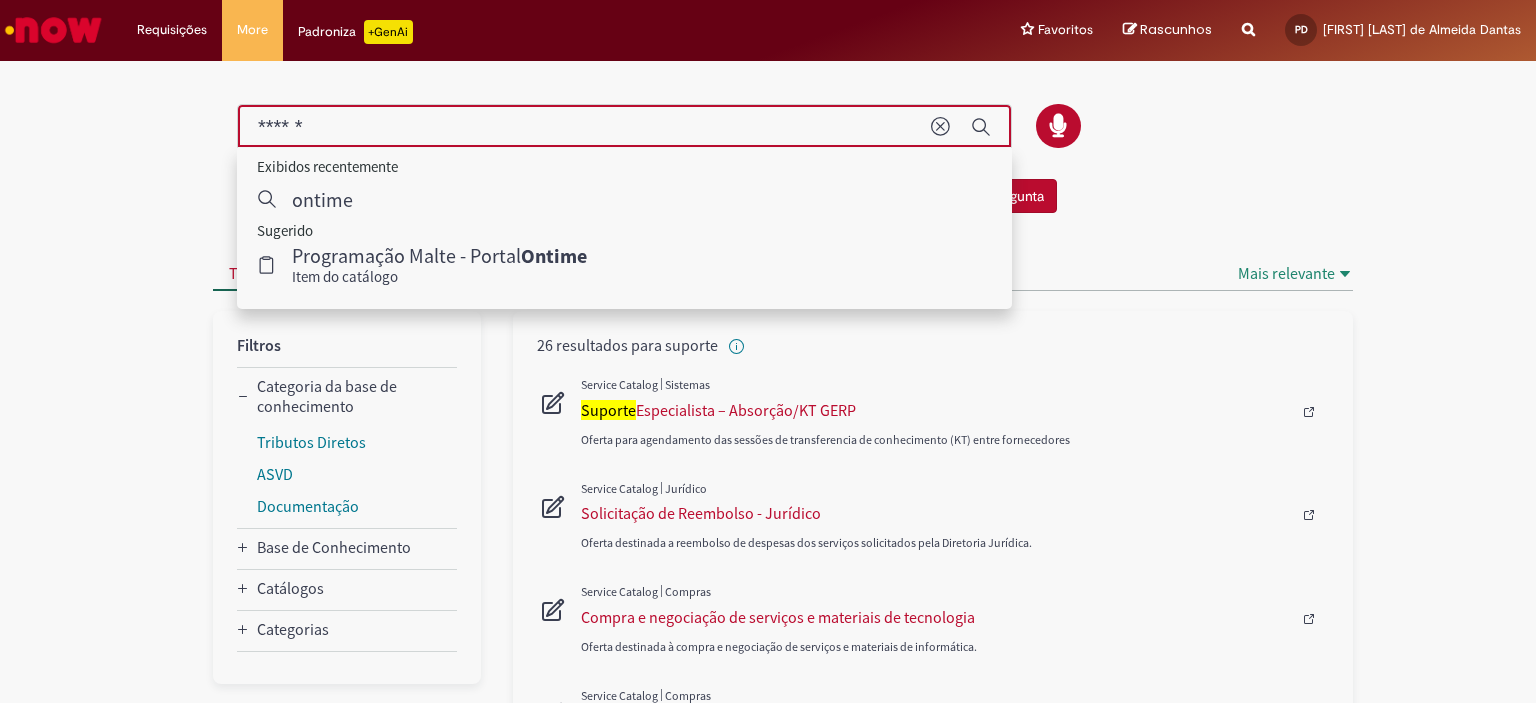 type on "******" 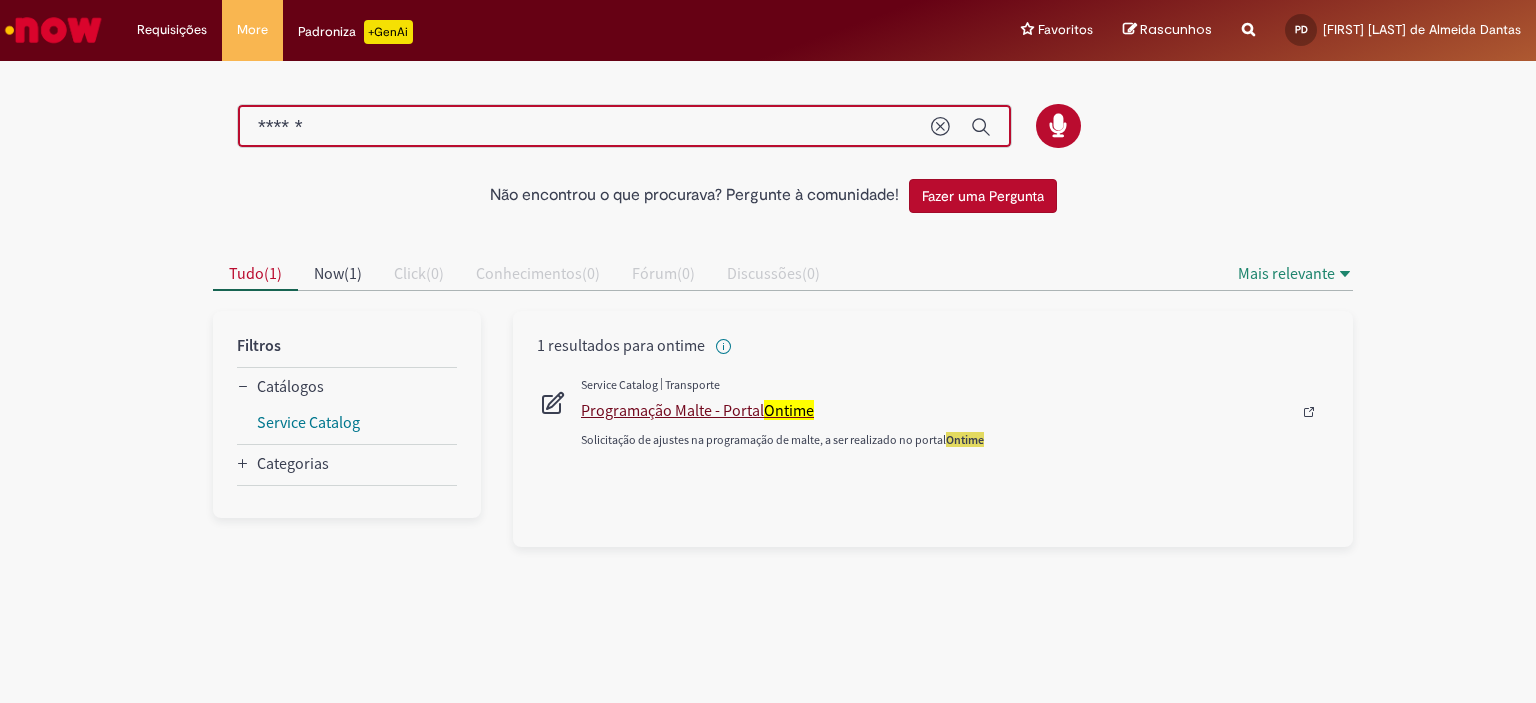 click on "Programação Malte - Portal  Ontime" at bounding box center (936, 410) 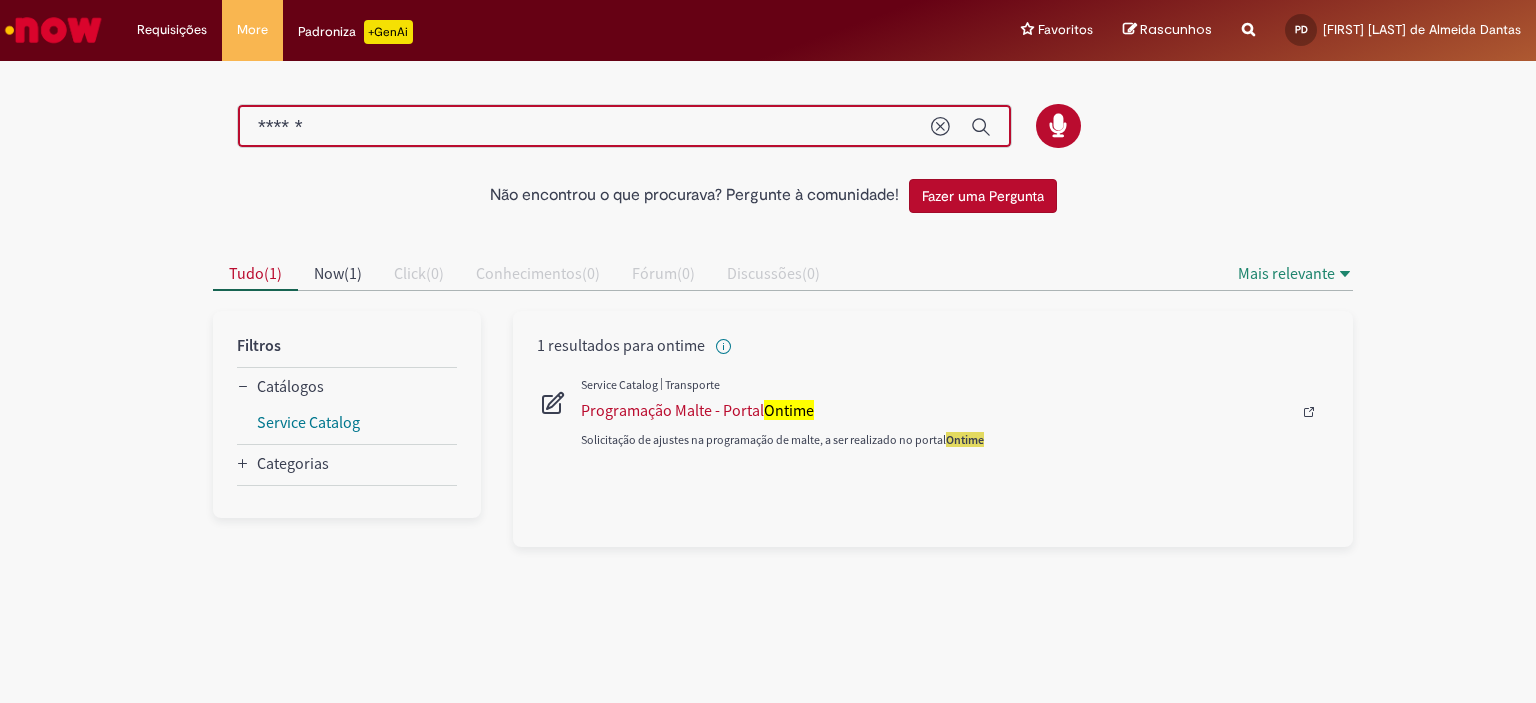 type 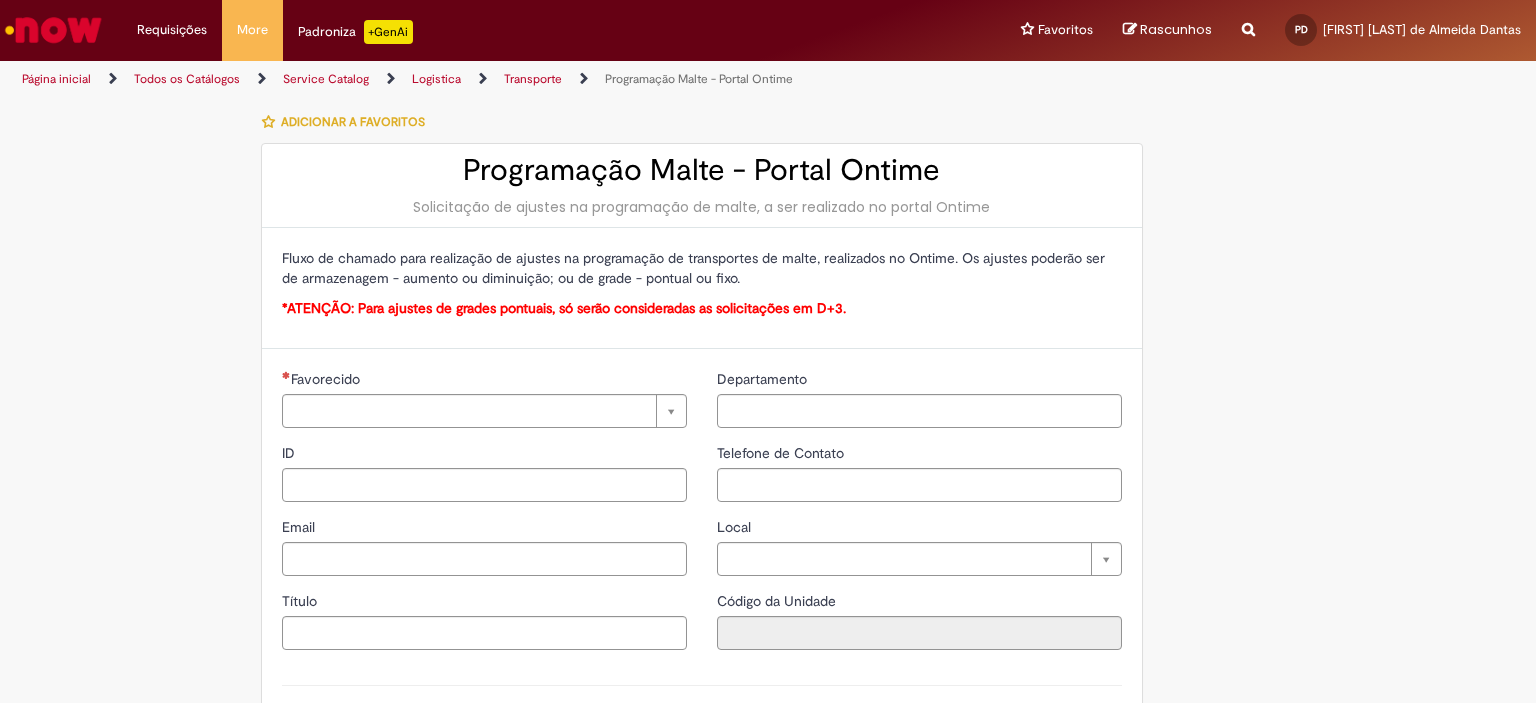 type on "**********" 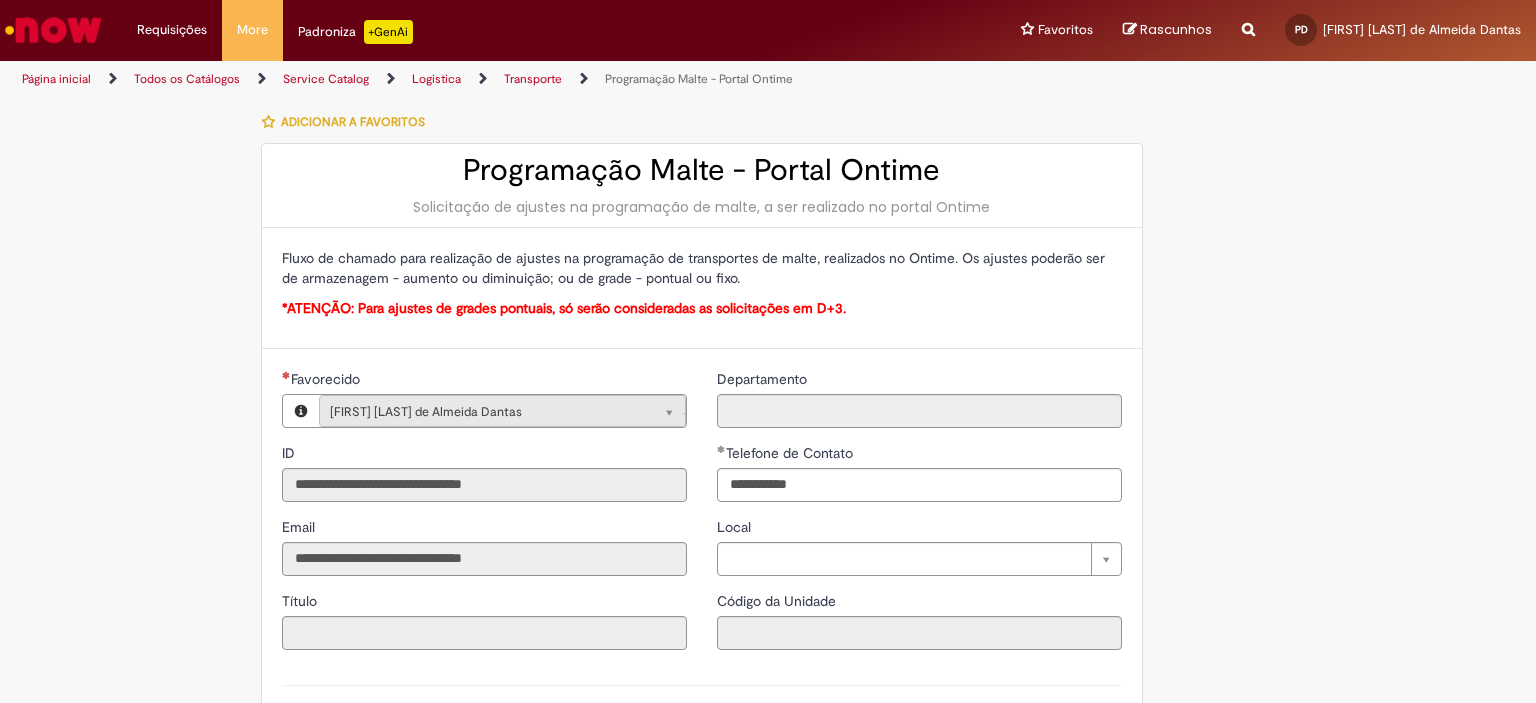 type on "**********" 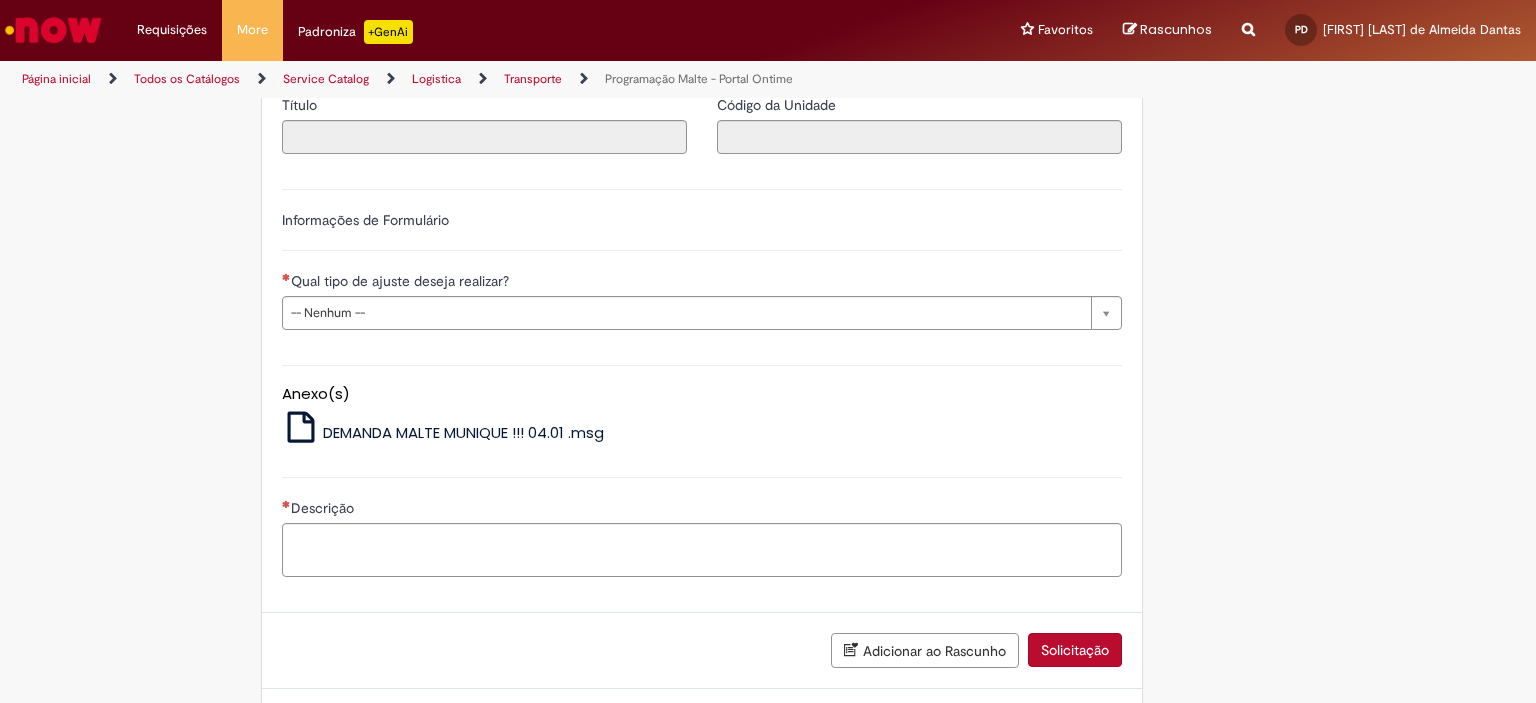 scroll, scrollTop: 500, scrollLeft: 0, axis: vertical 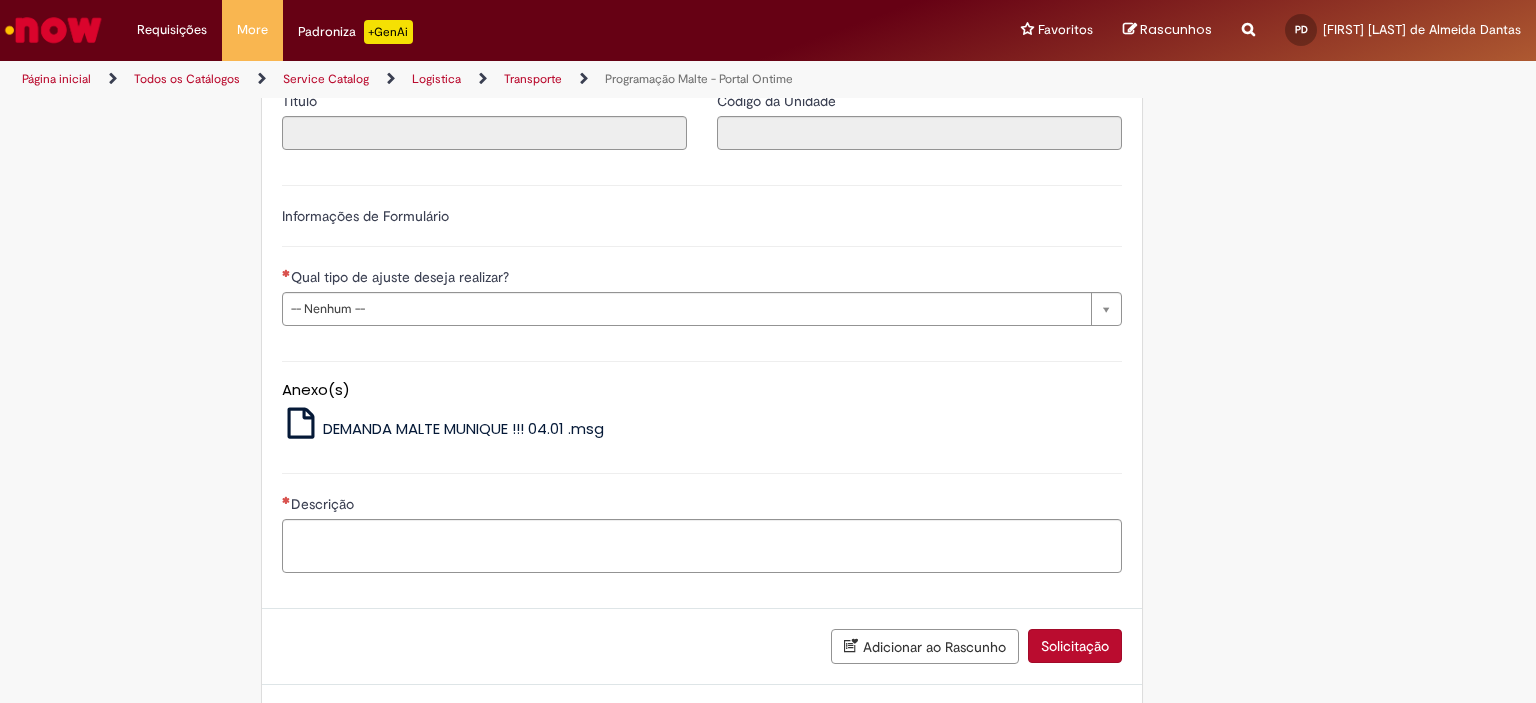 click on "DEMANDA MALTE MUNIQUE !!! 04.01 .msg" at bounding box center [463, 428] 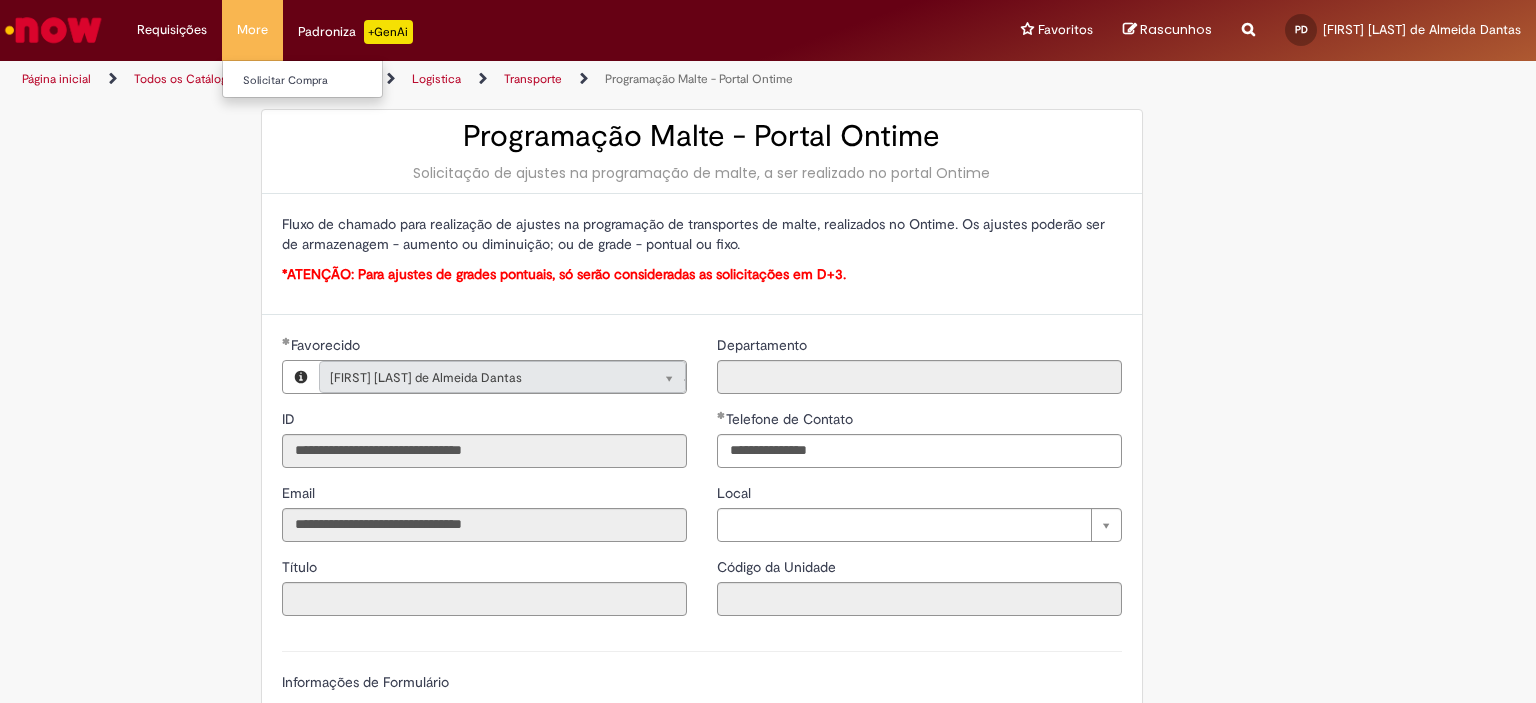 scroll, scrollTop: 0, scrollLeft: 0, axis: both 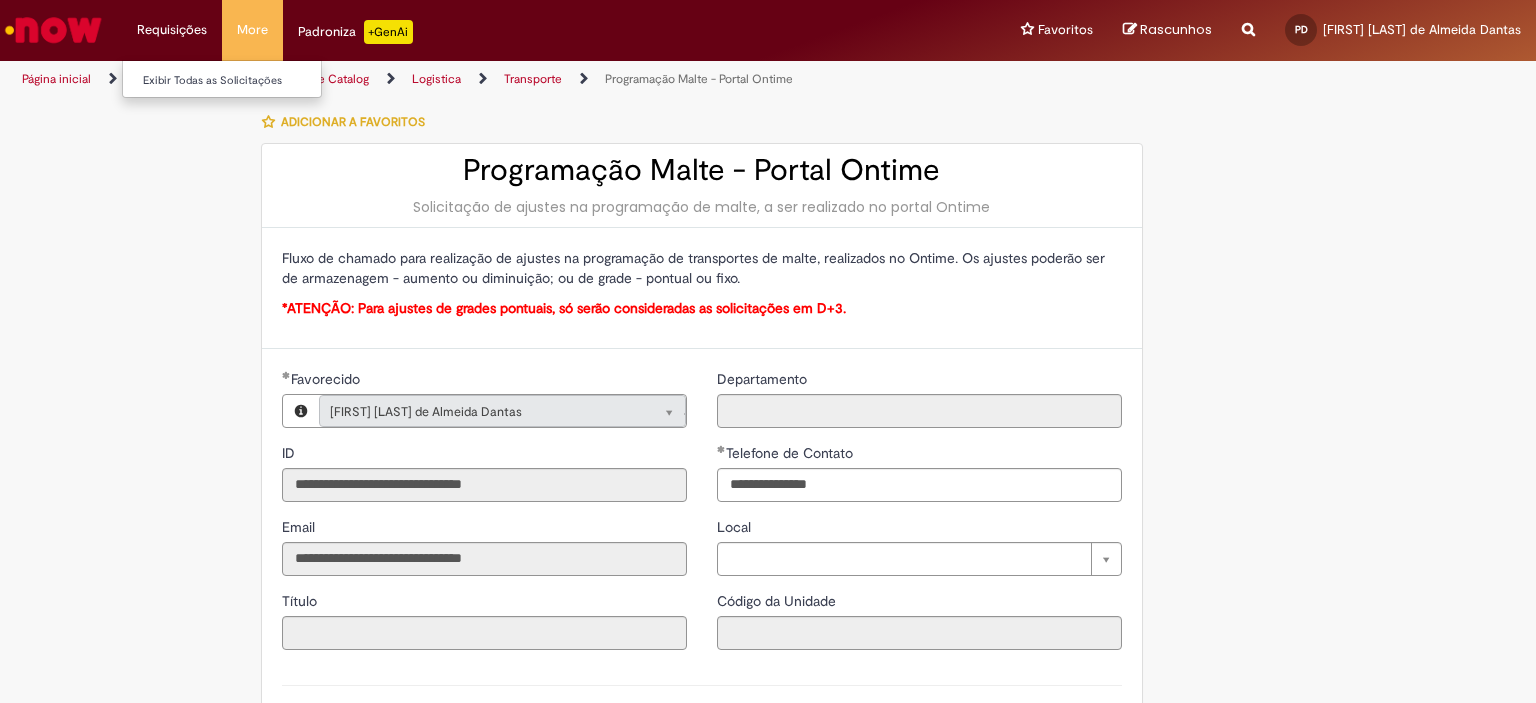 click on "Requisições
Exibir Todas as Solicitações" at bounding box center (172, 30) 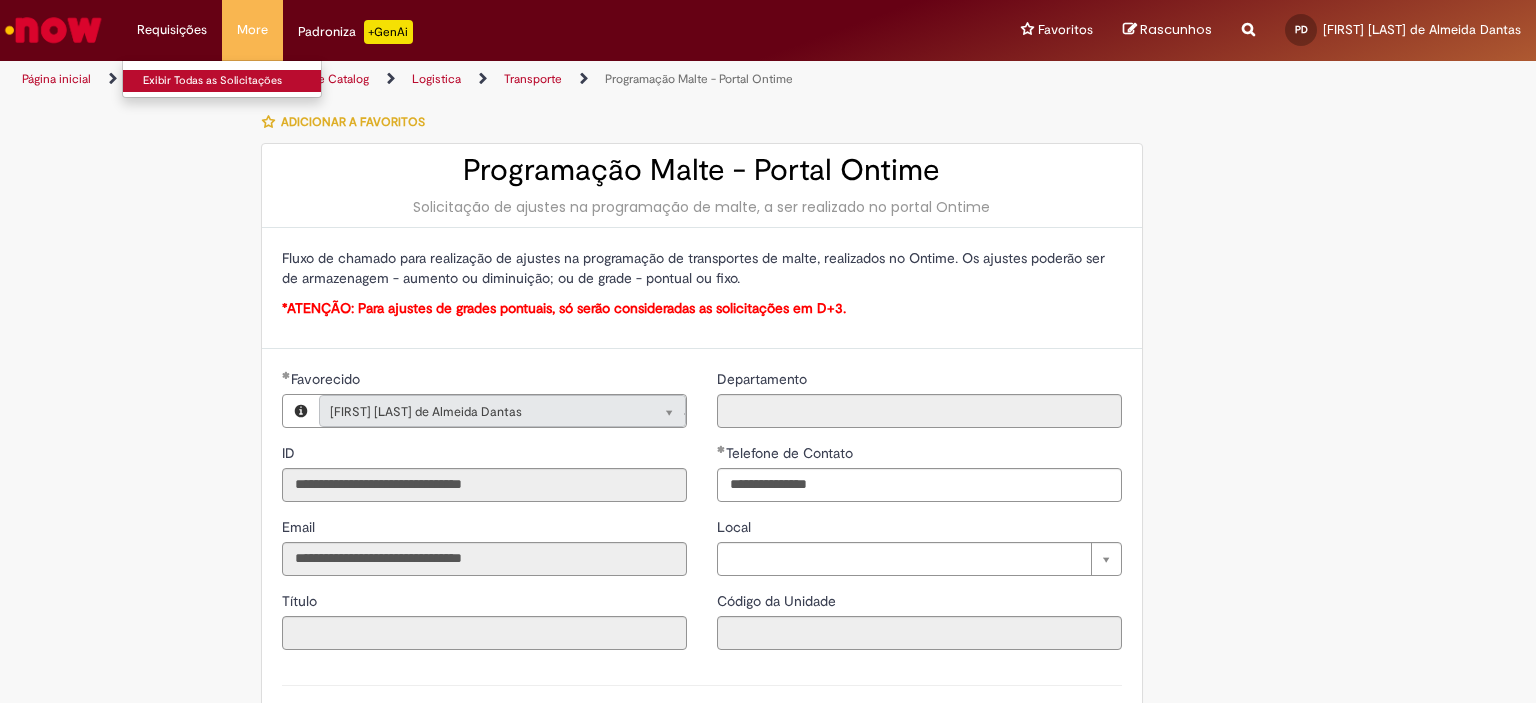 click on "Exibir Todas as Solicitações" at bounding box center (233, 81) 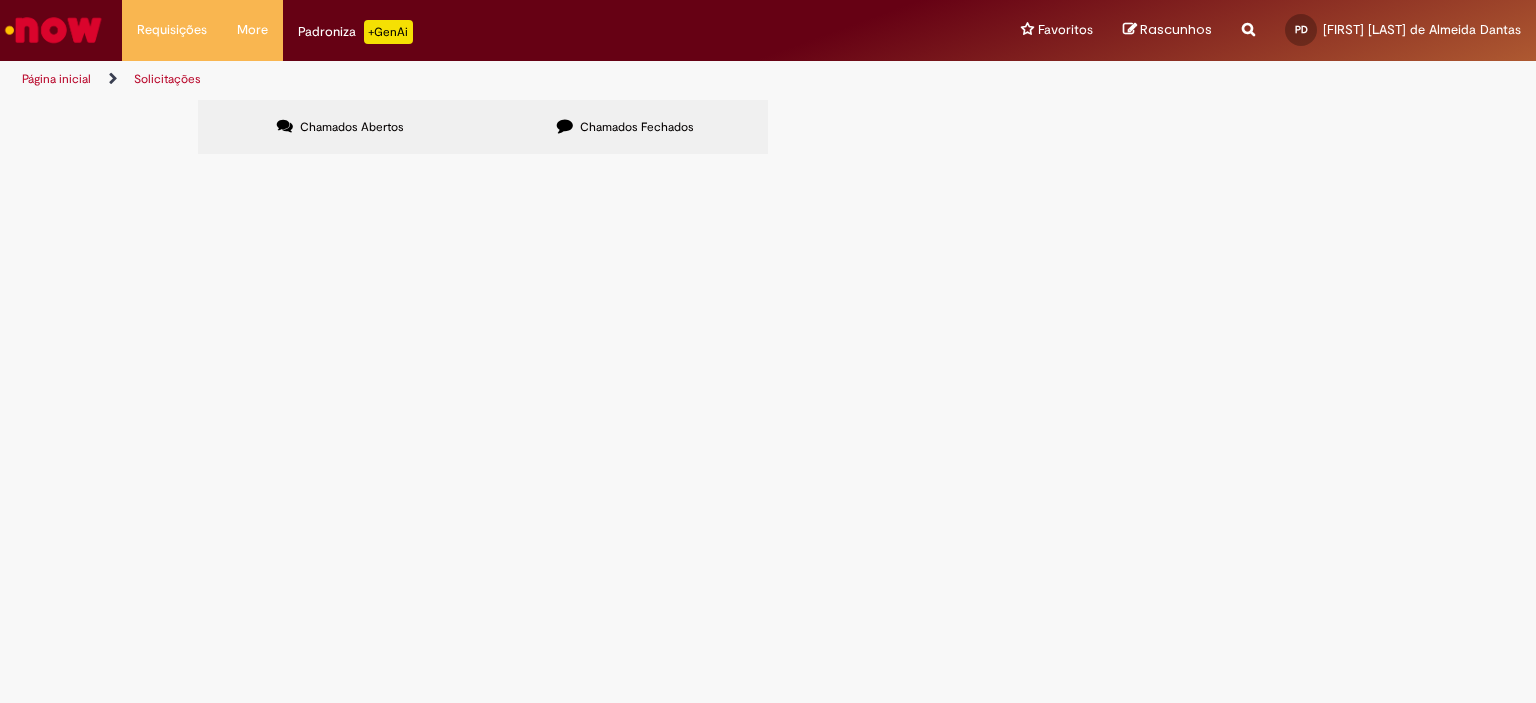 click on "Não há registros em Item solicitado  usando este filtro" at bounding box center [0, 0] 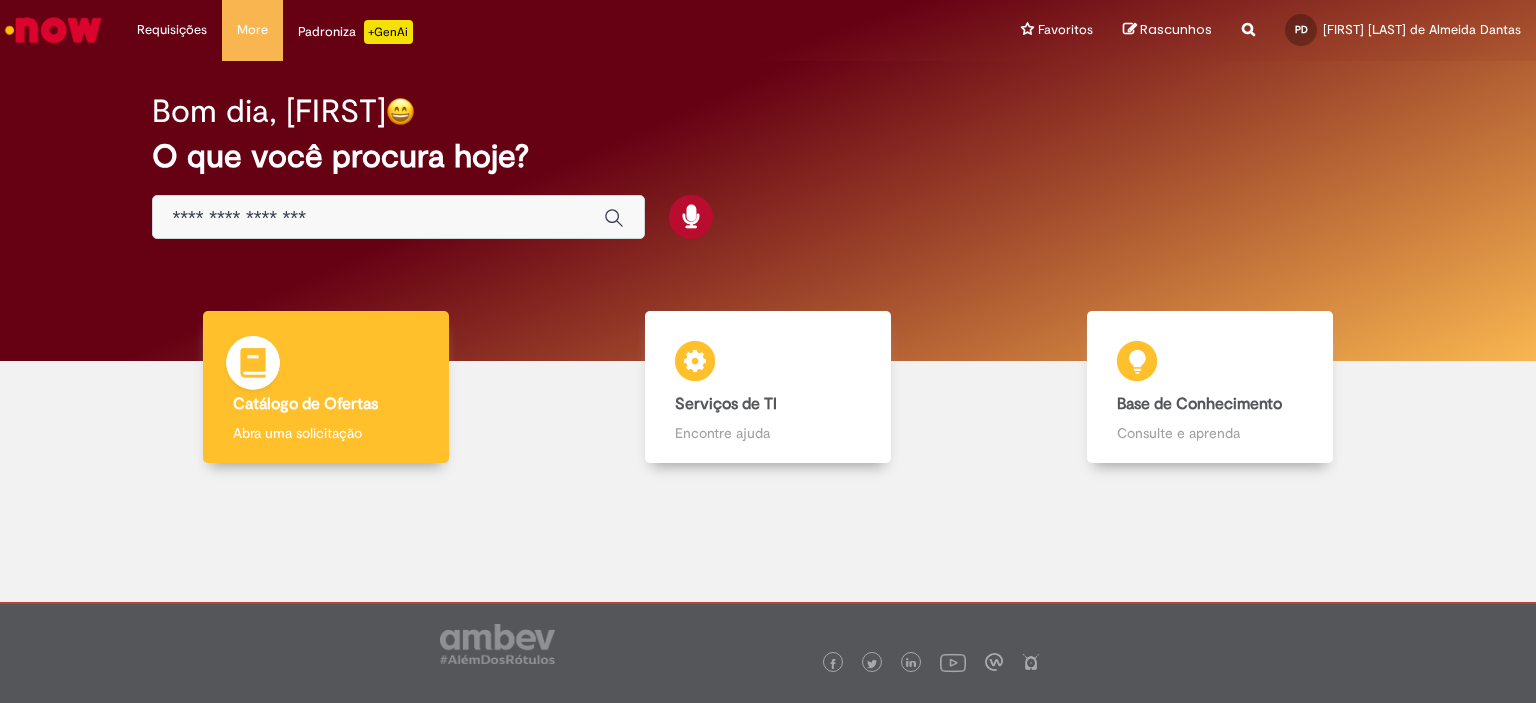 click on "Catálogo de Ofertas
Catálogo de Ofertas
Abra uma solicitação" at bounding box center (326, 387) 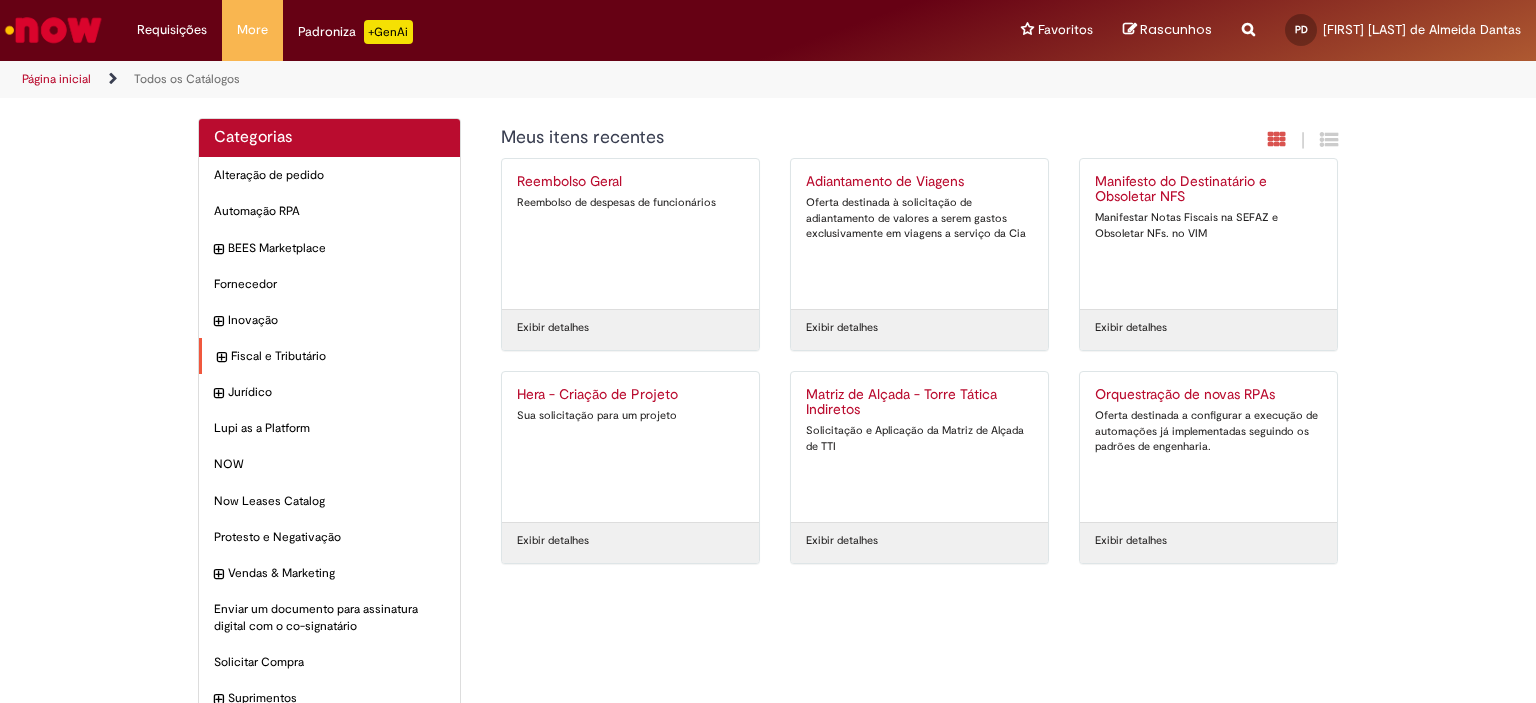 click at bounding box center (221, 358) 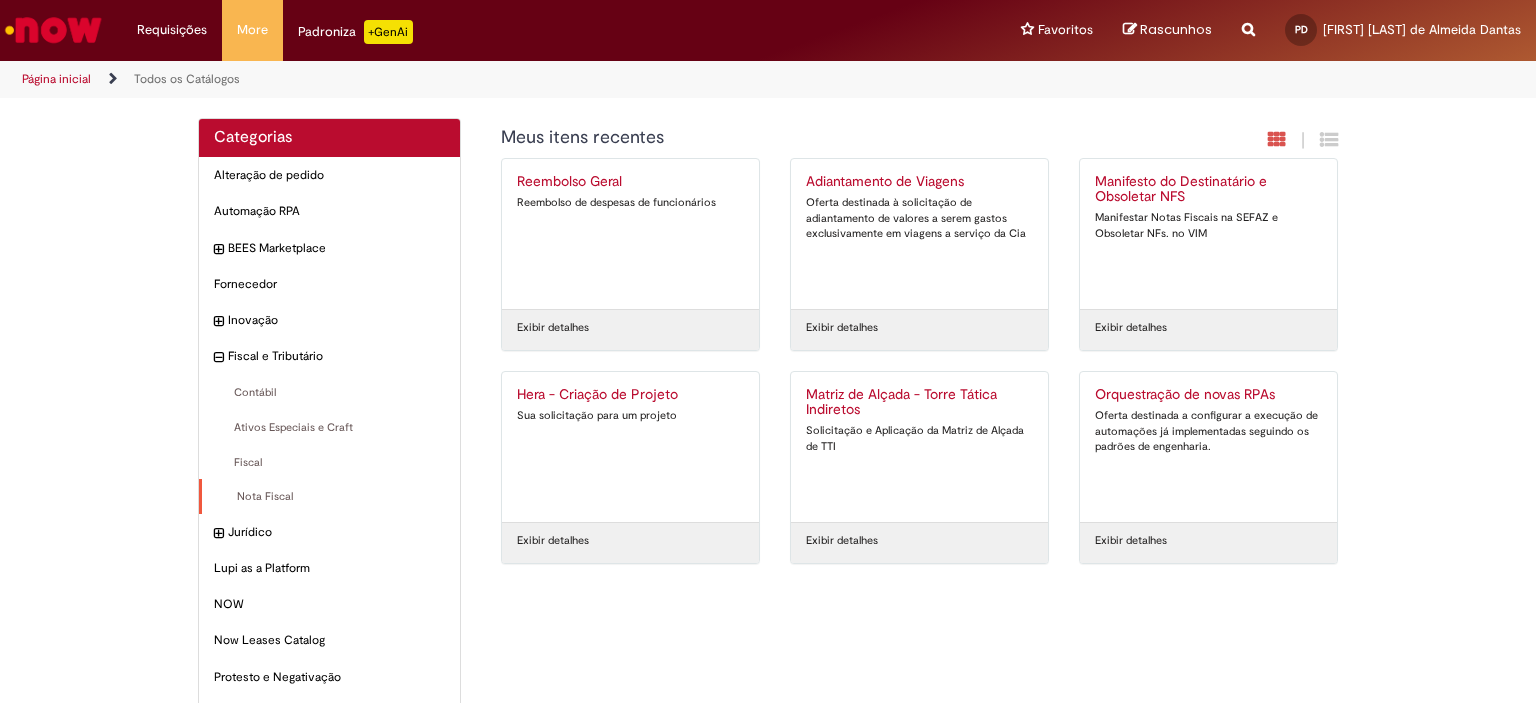 click on "Nota Fiscal
Itens" at bounding box center (329, 497) 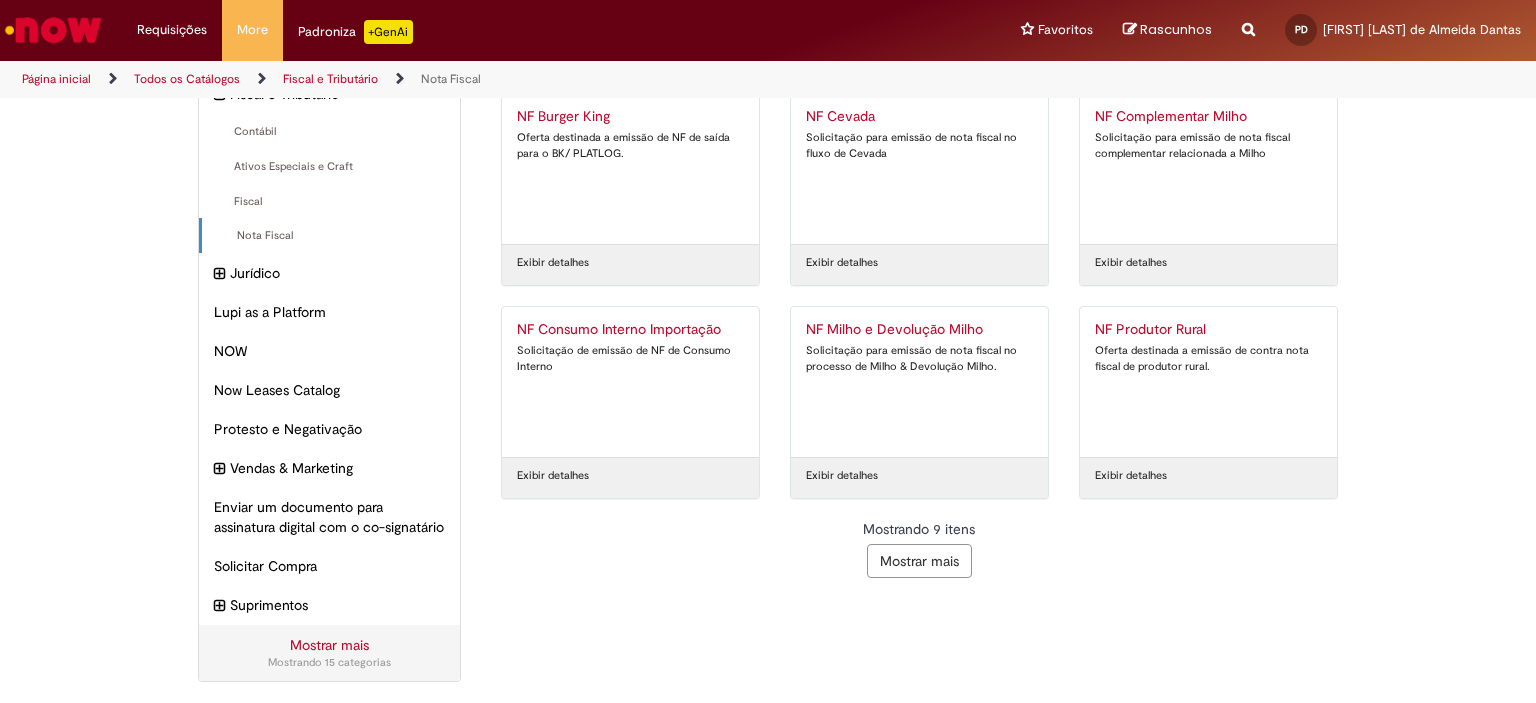 click on "Mostrar mais" at bounding box center [919, 561] 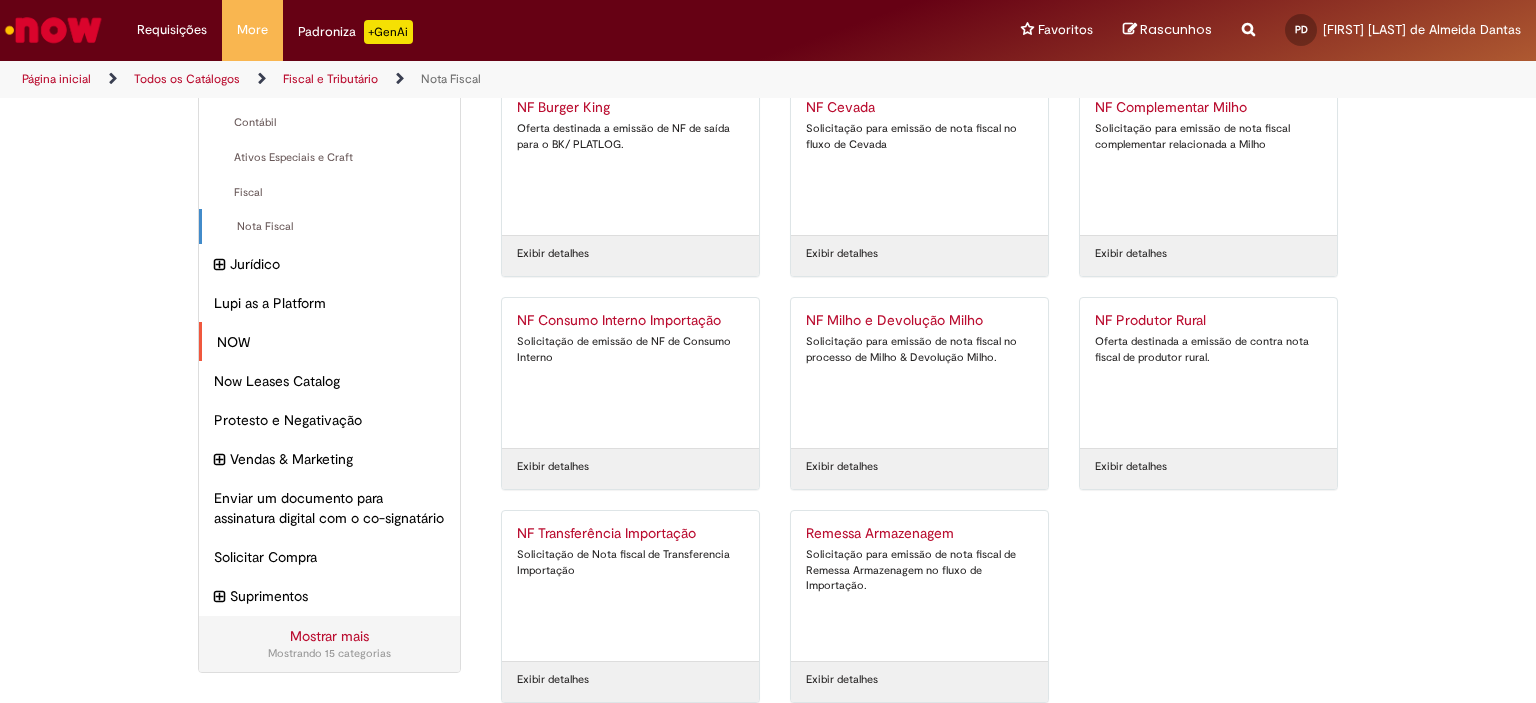 scroll, scrollTop: 300, scrollLeft: 0, axis: vertical 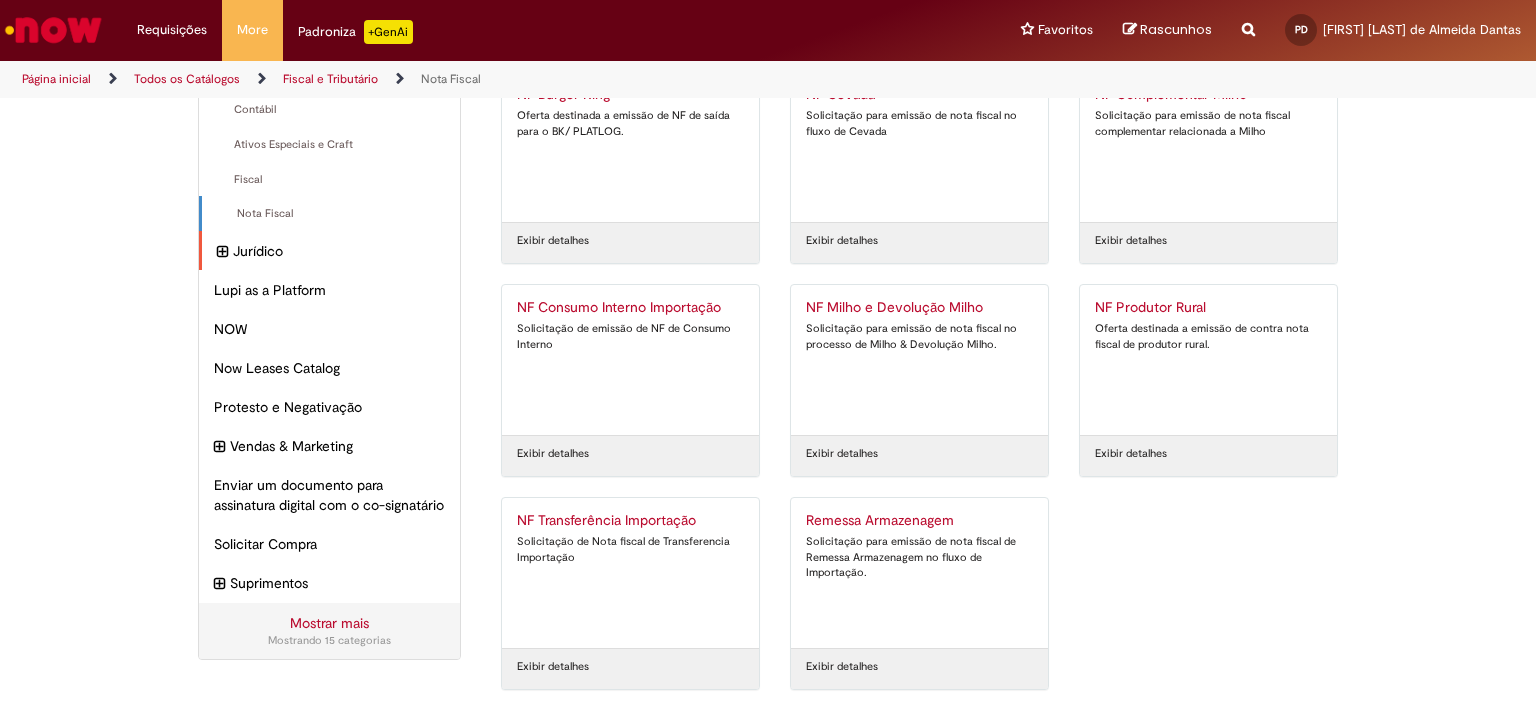 click at bounding box center (222, 252) 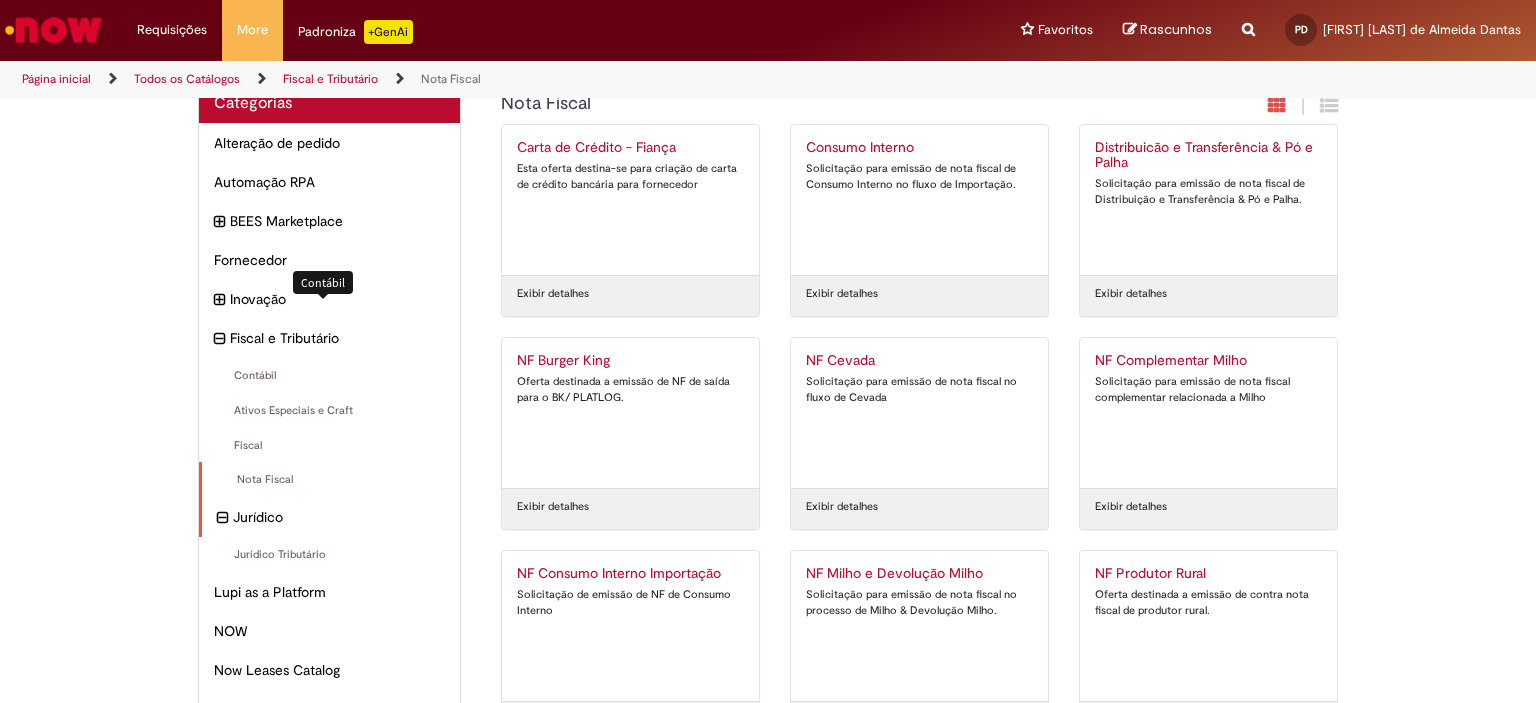 scroll, scrollTop: 0, scrollLeft: 0, axis: both 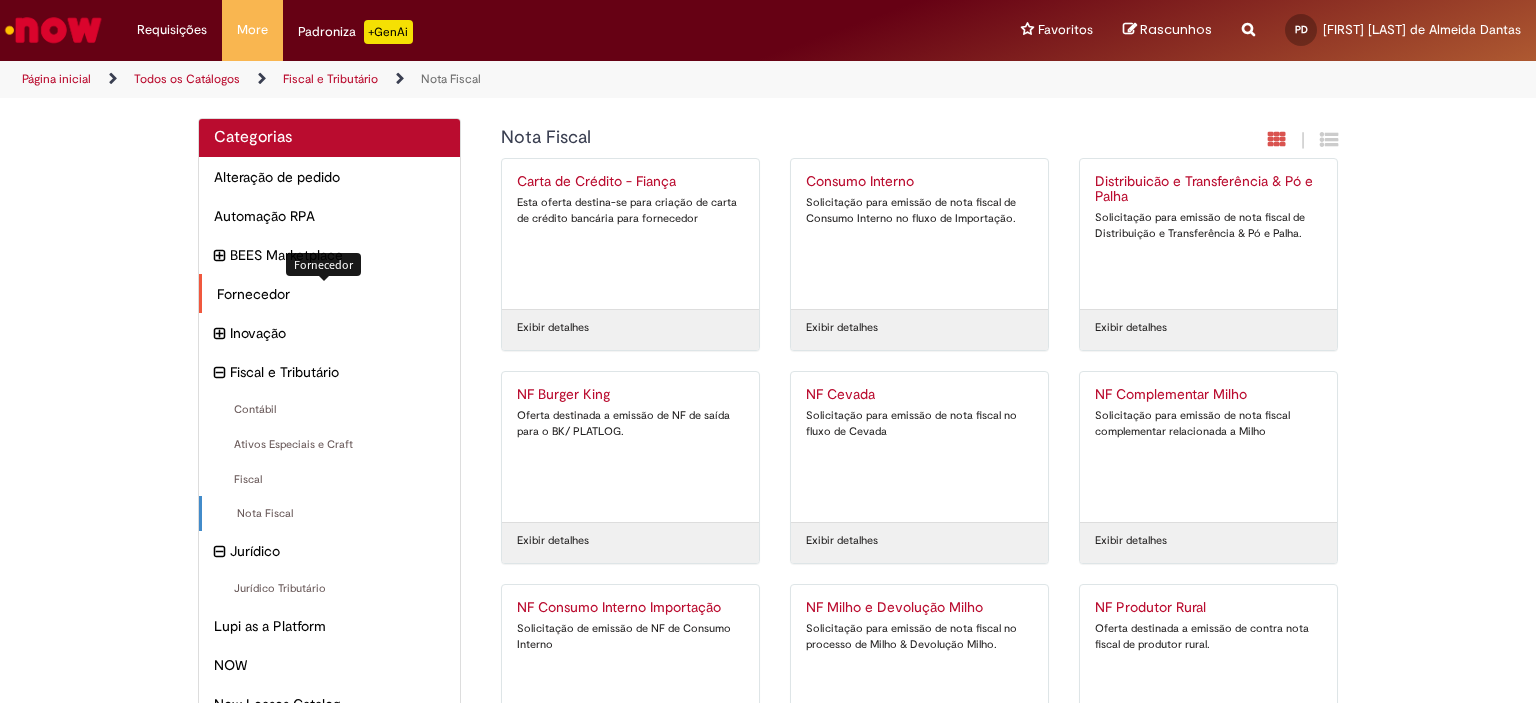 click on "Fornecedor
Itens" at bounding box center (331, 294) 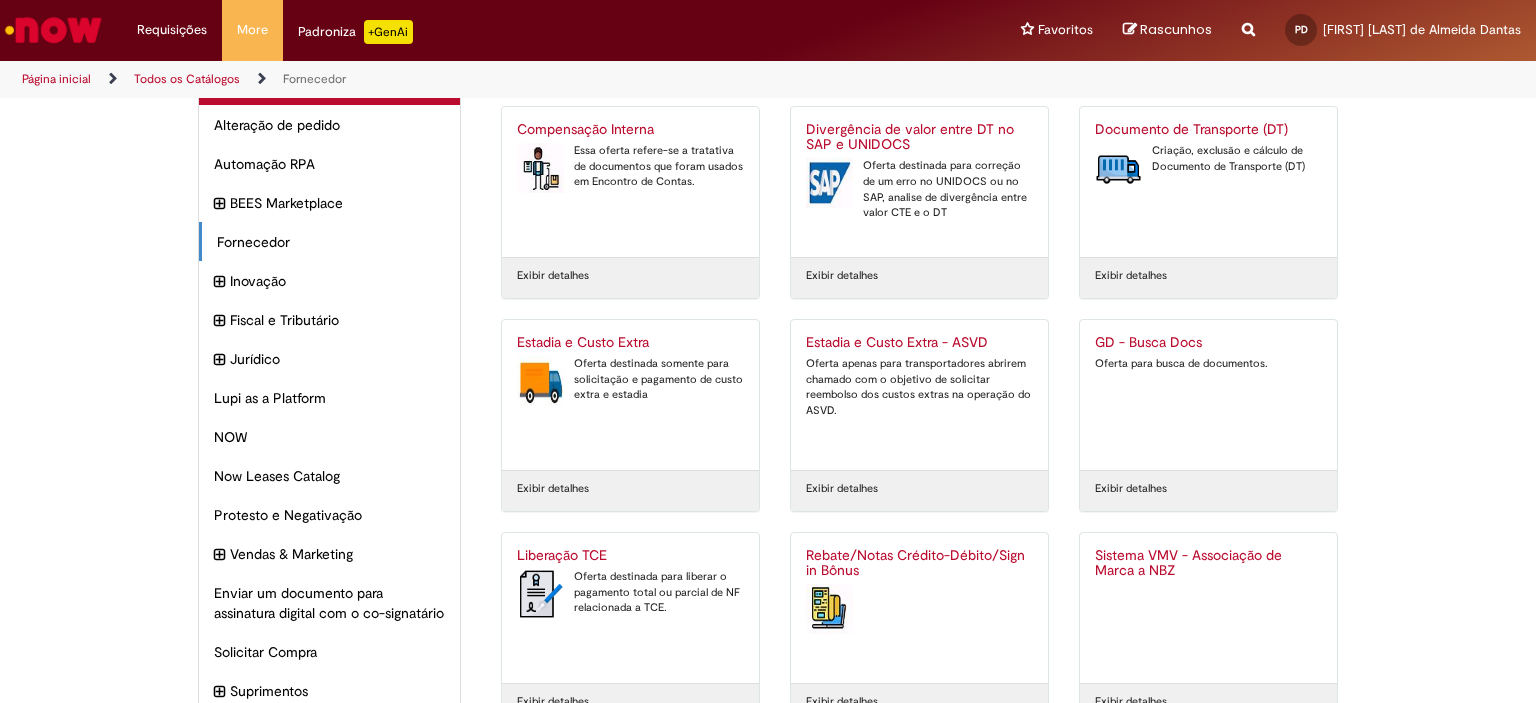 scroll, scrollTop: 100, scrollLeft: 0, axis: vertical 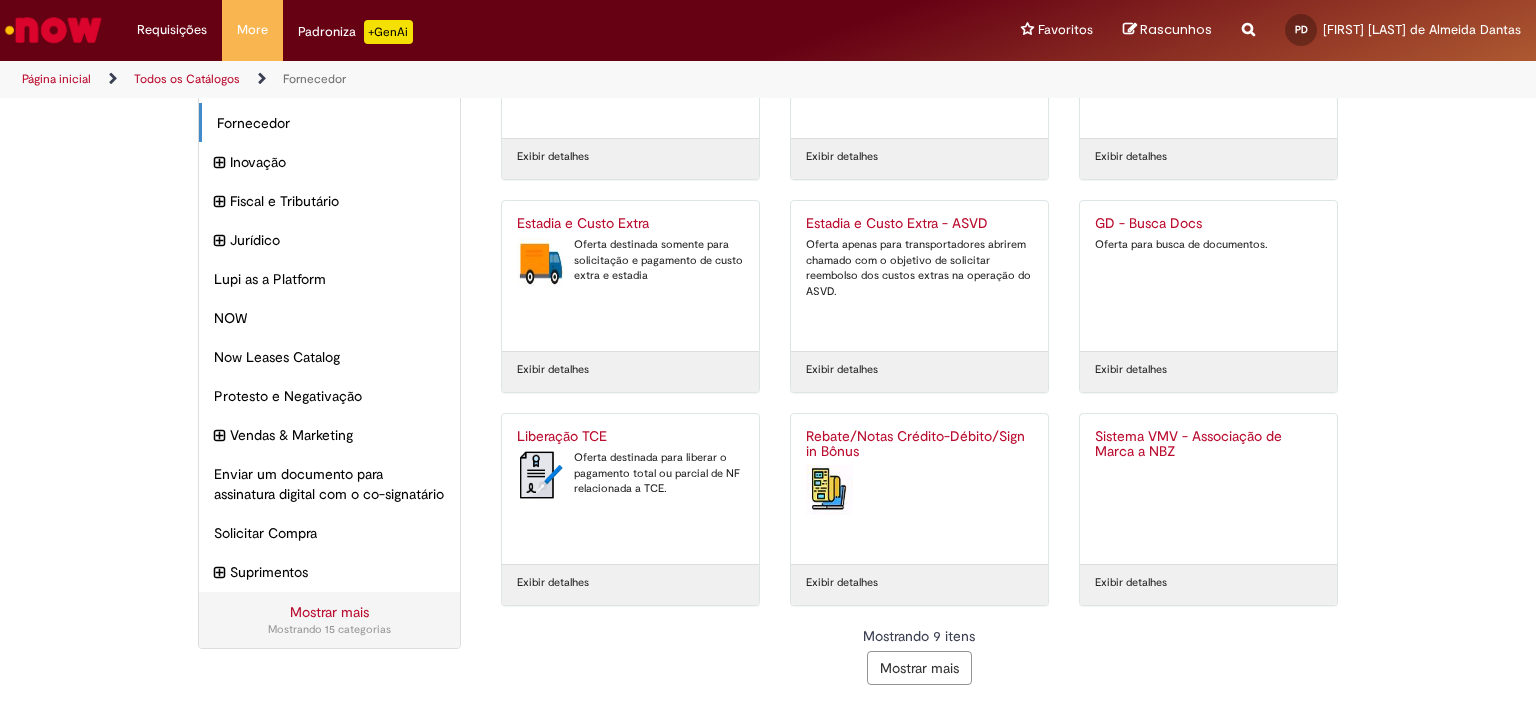 click on "Mostrar mais" at bounding box center (919, 668) 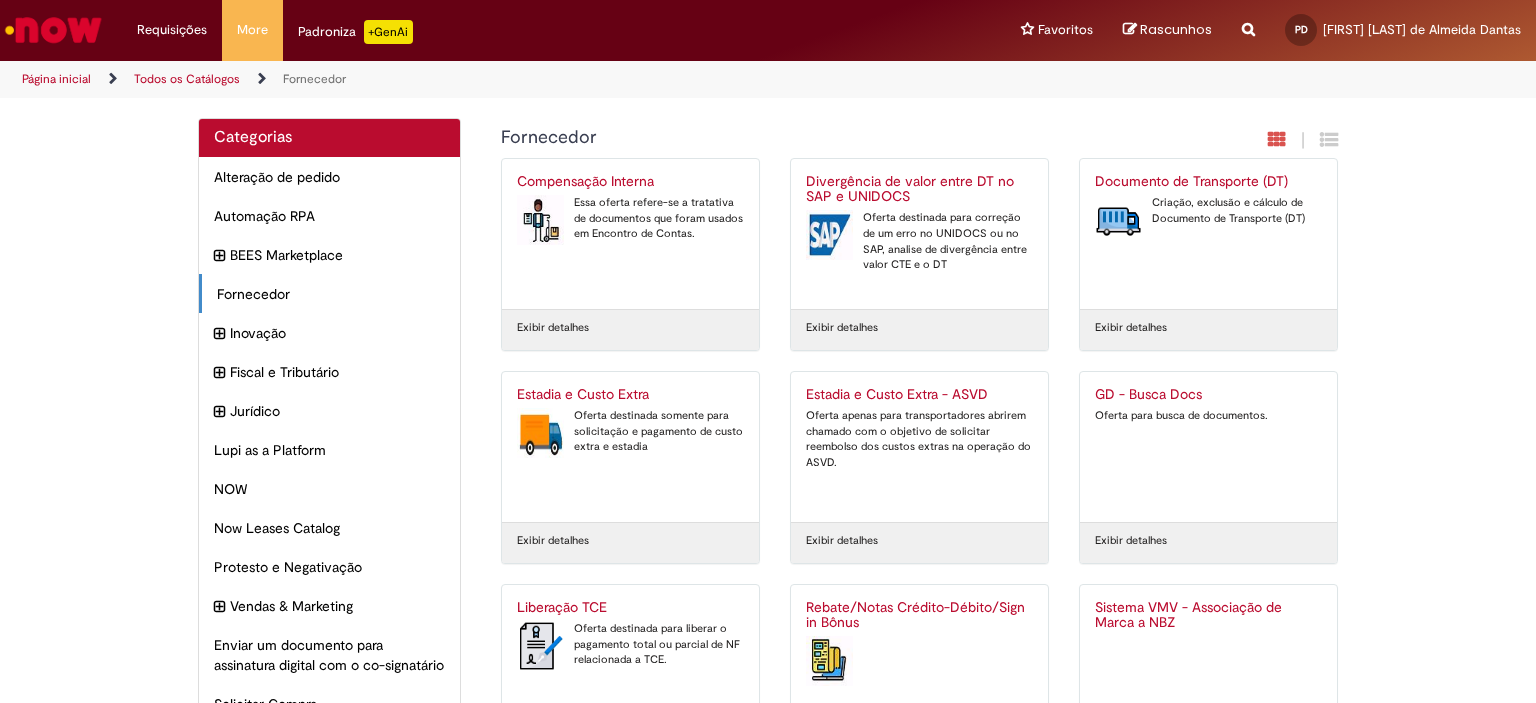 scroll, scrollTop: 0, scrollLeft: 0, axis: both 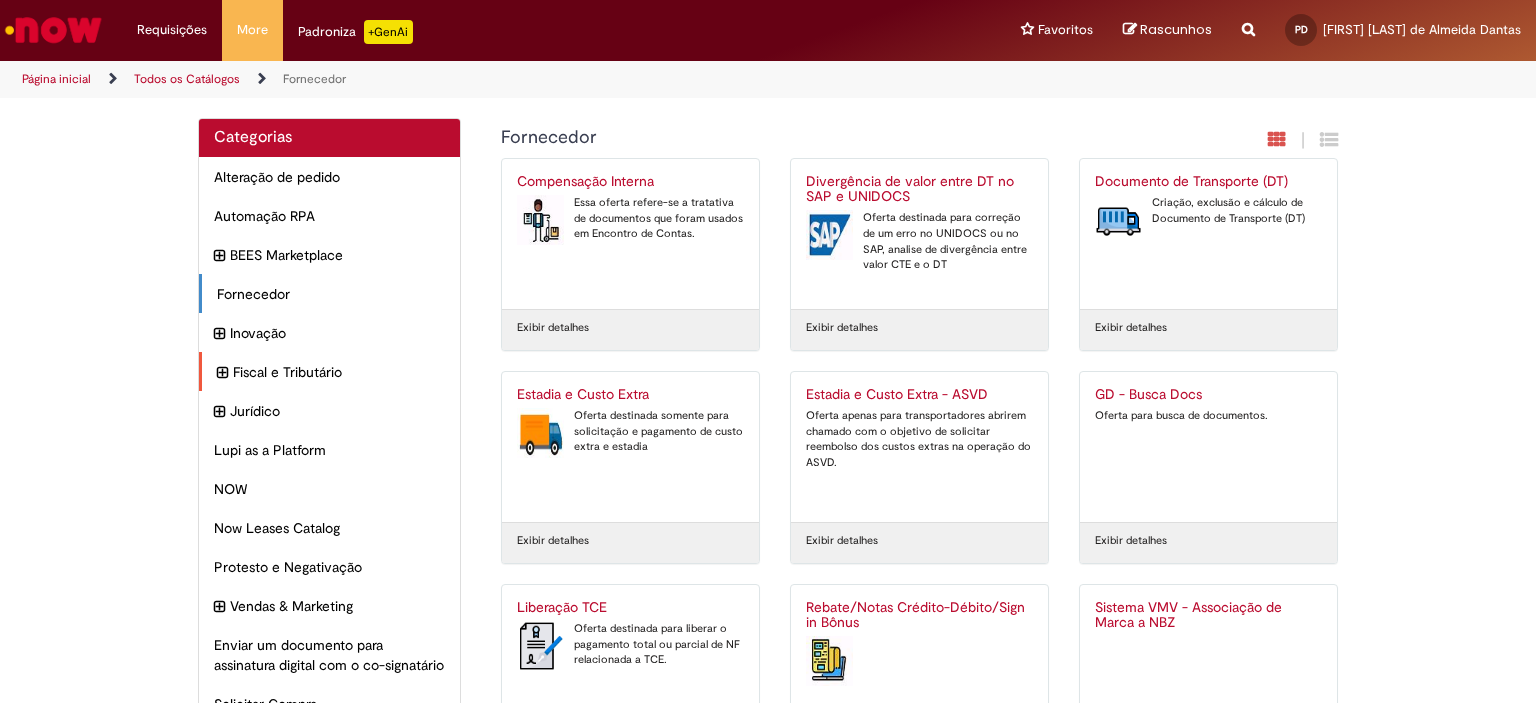 click at bounding box center (222, 373) 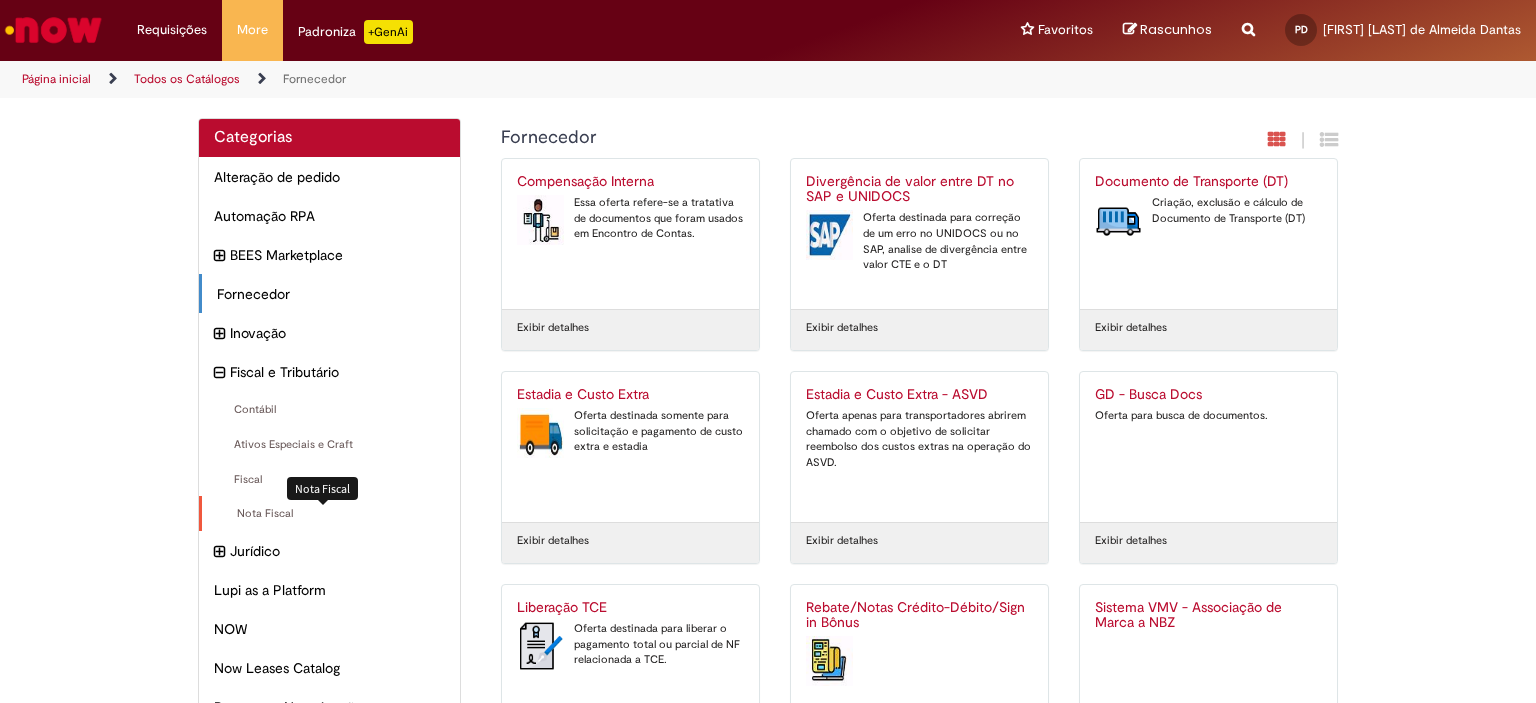 click on "Nota Fiscal
Itens" at bounding box center (331, 514) 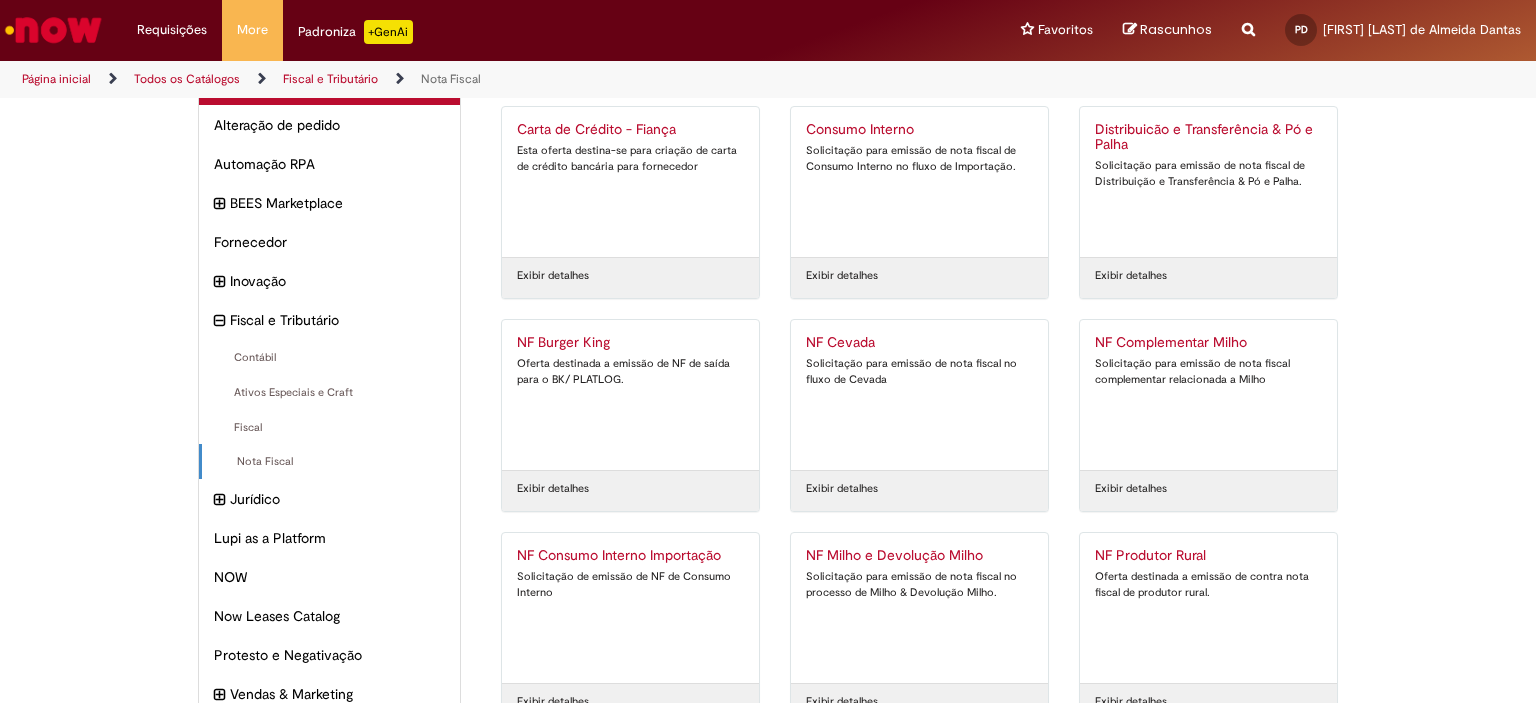 scroll, scrollTop: 100, scrollLeft: 0, axis: vertical 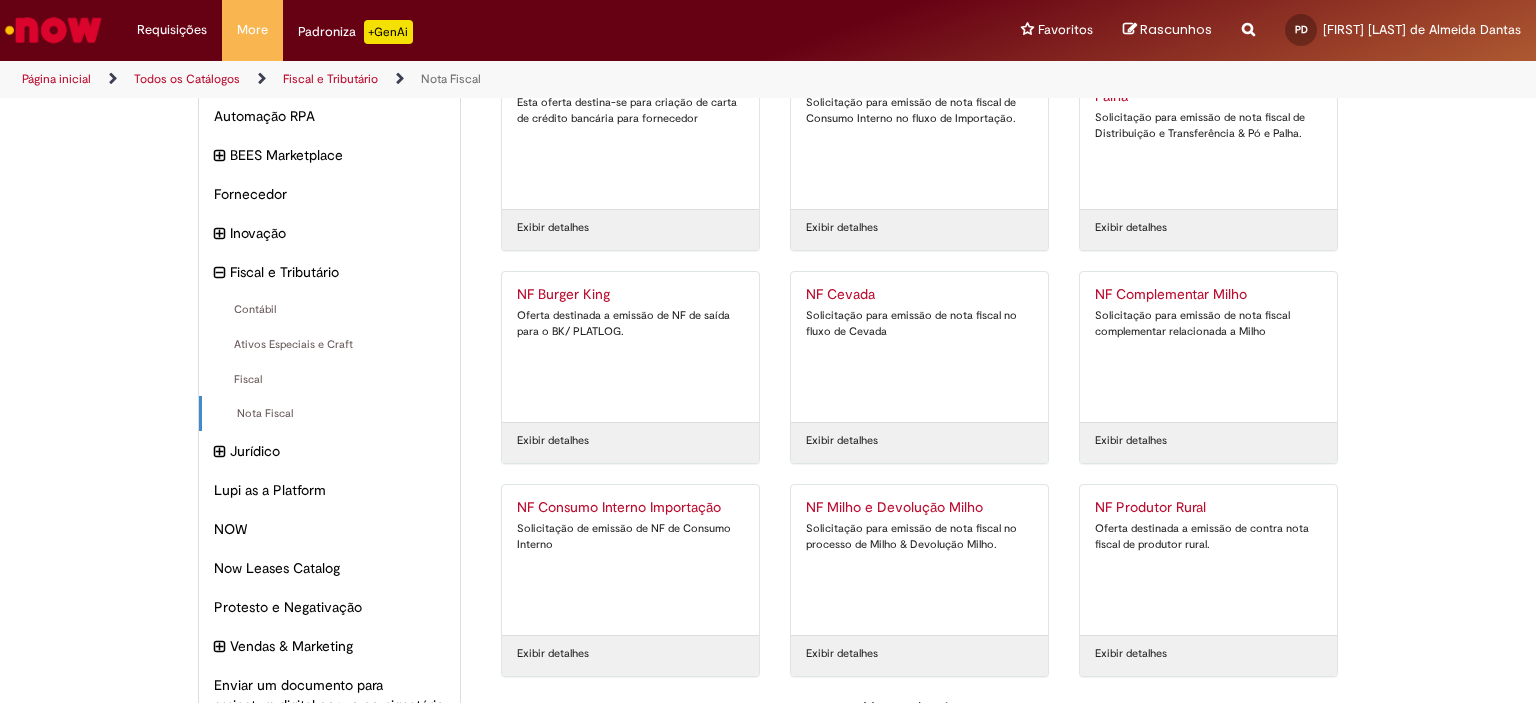 click on "Exibir detalhes" at bounding box center [553, 654] 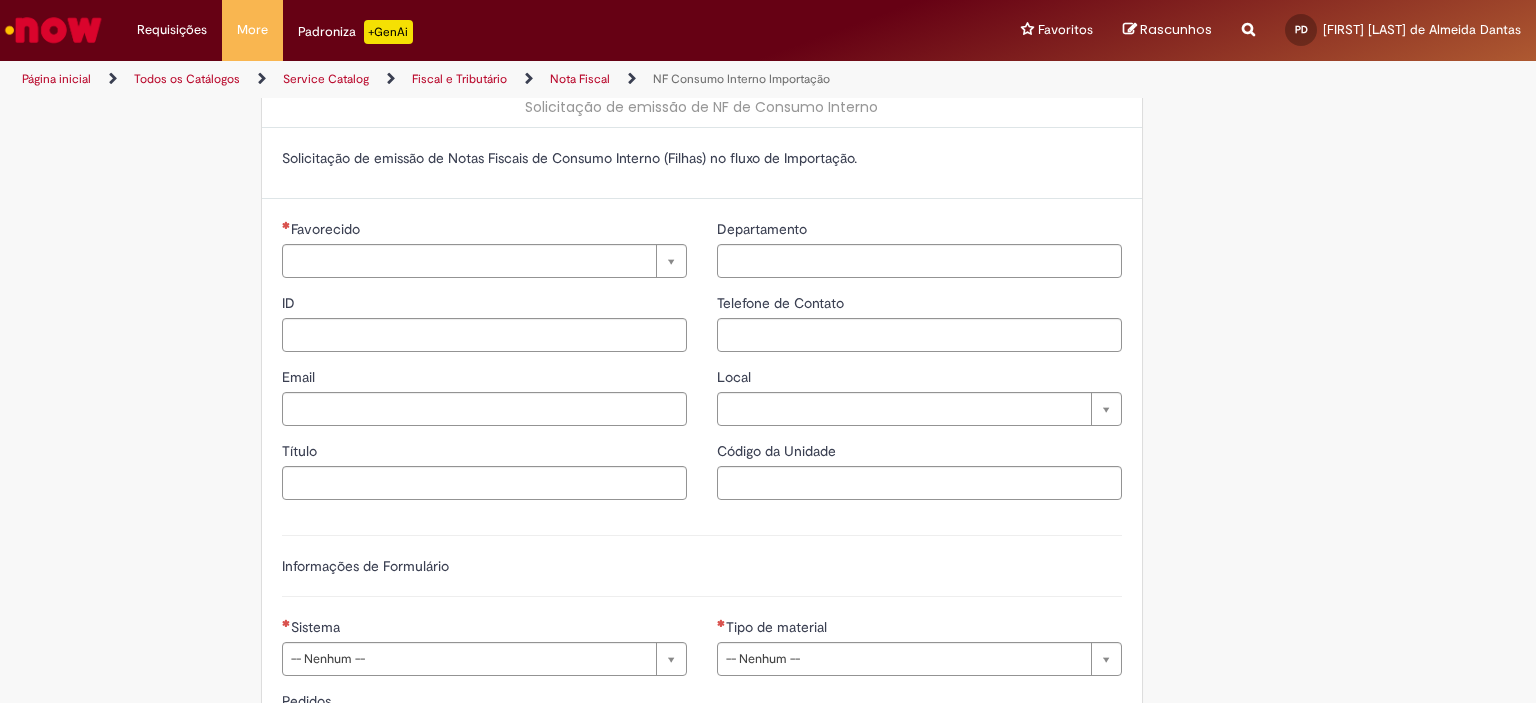 type on "**********" 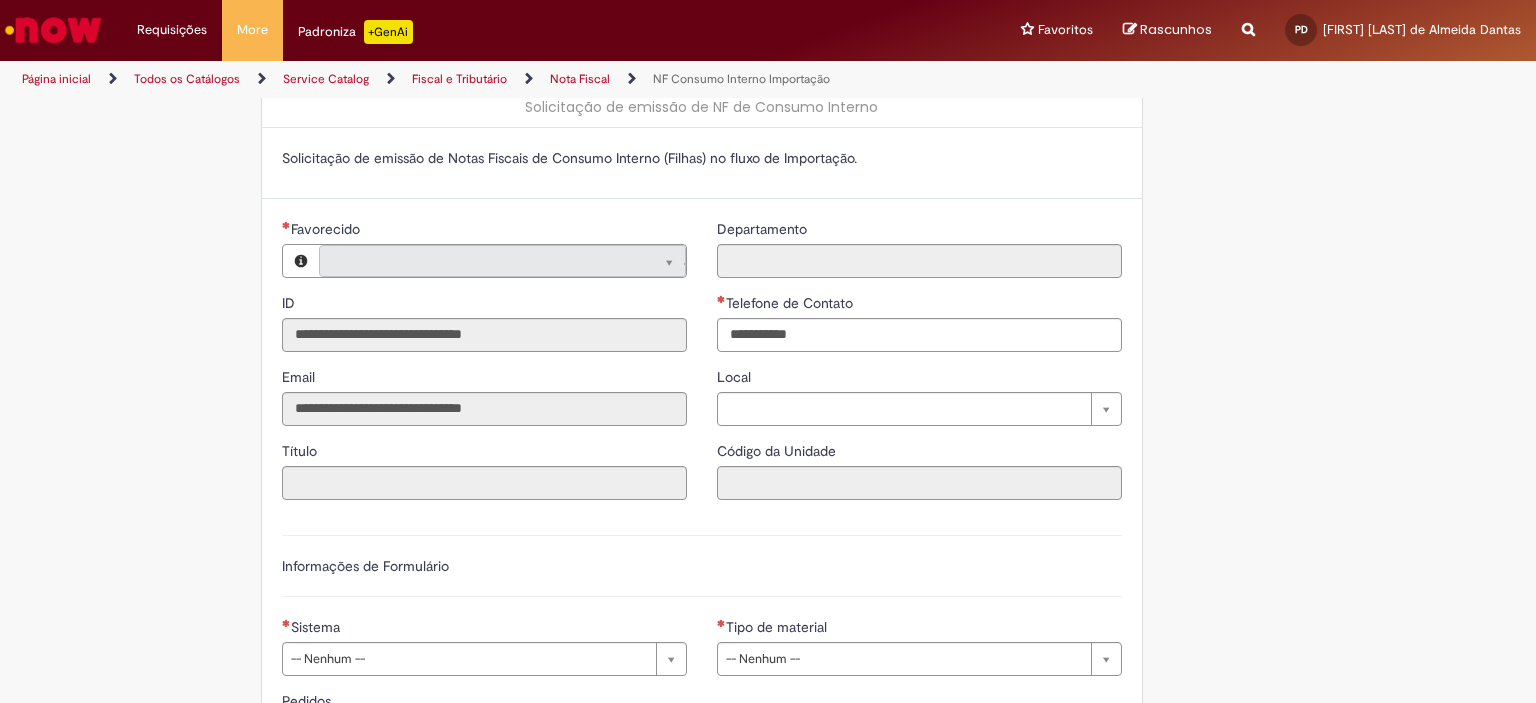 type on "**********" 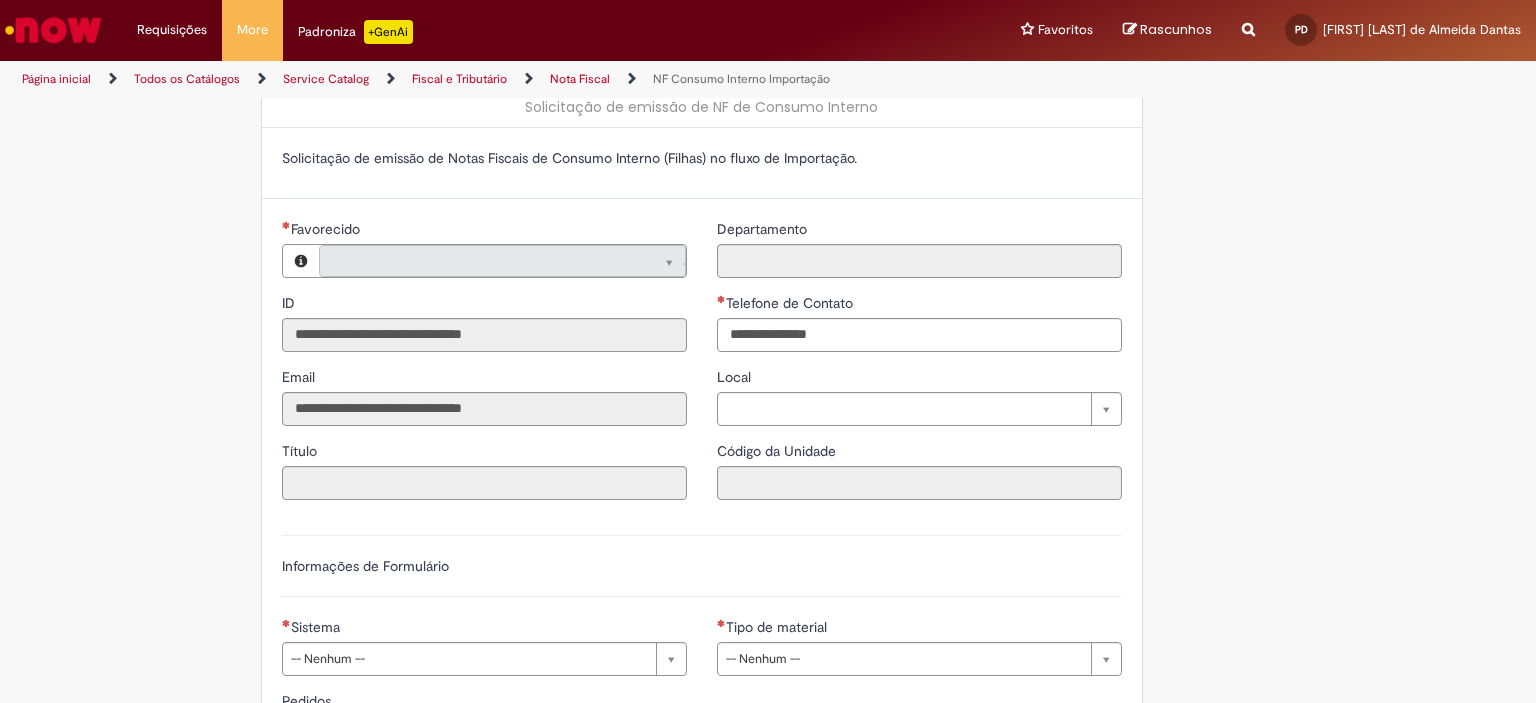 scroll, scrollTop: 0, scrollLeft: 0, axis: both 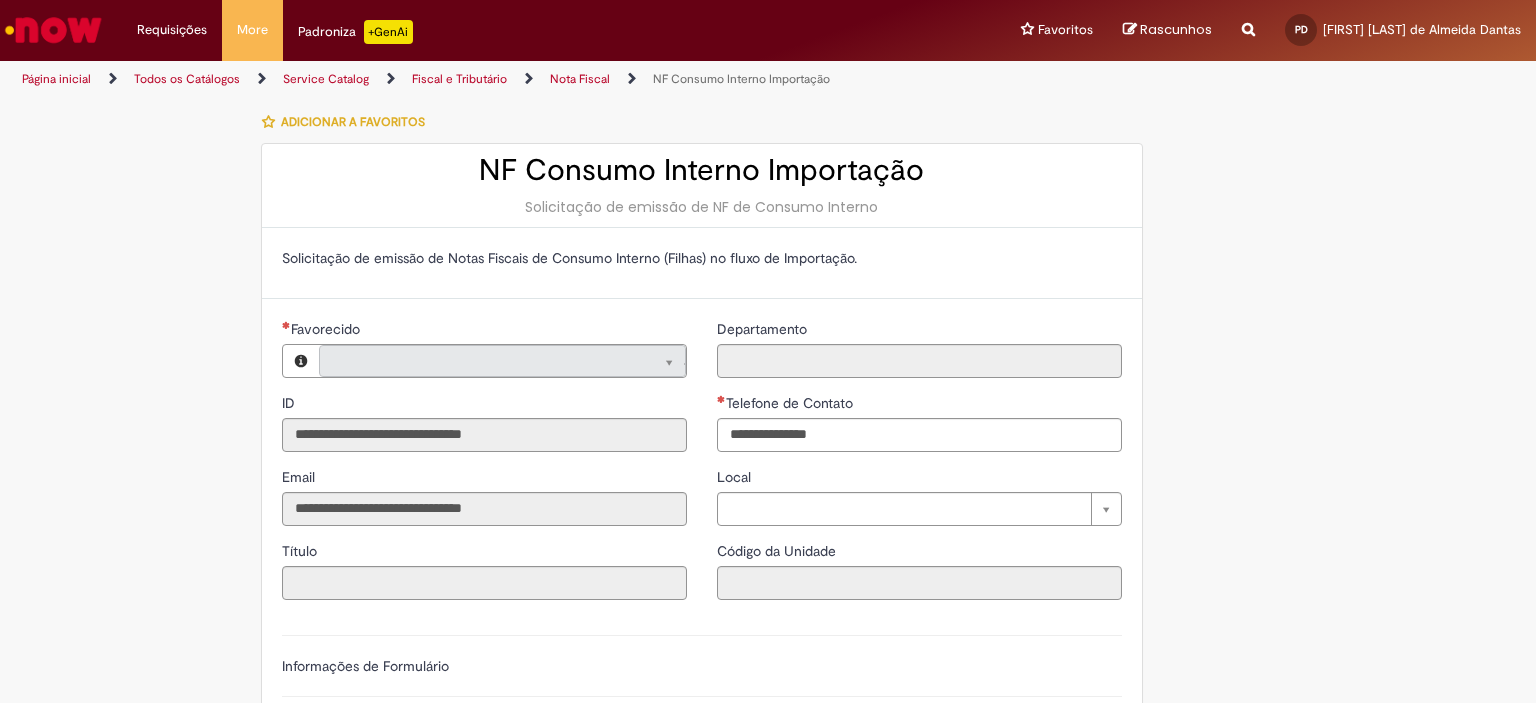 type on "**********" 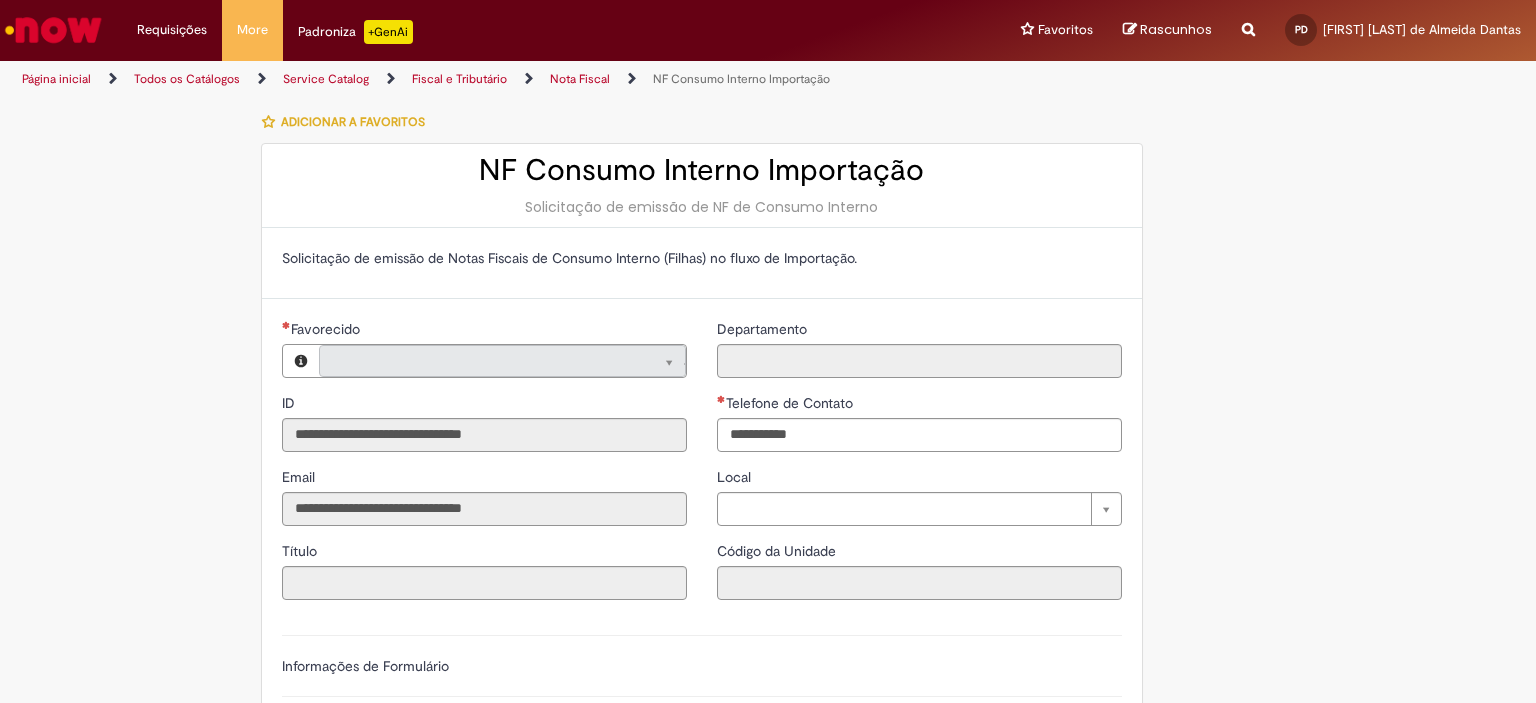 type on "**********" 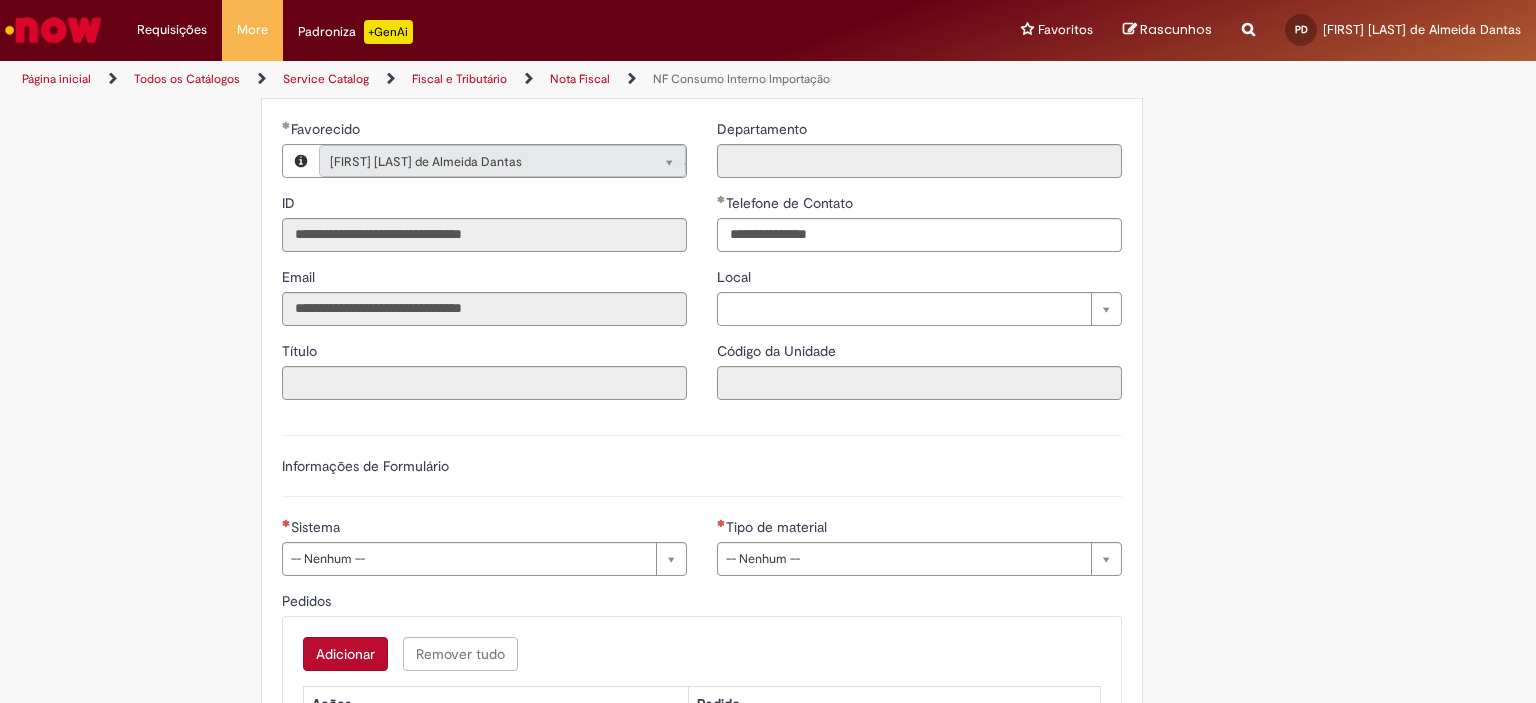 scroll, scrollTop: 300, scrollLeft: 0, axis: vertical 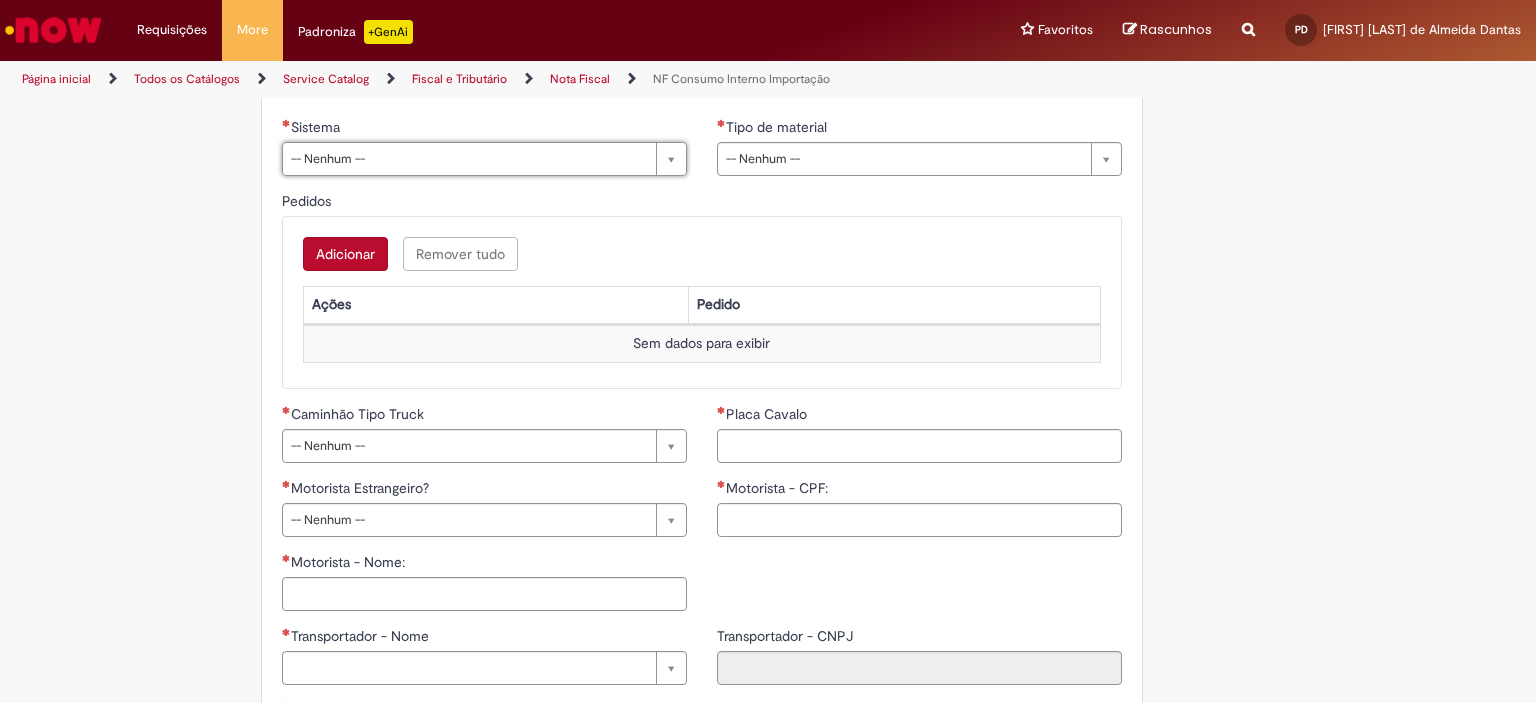 click on "Página inicial" at bounding box center (56, 79) 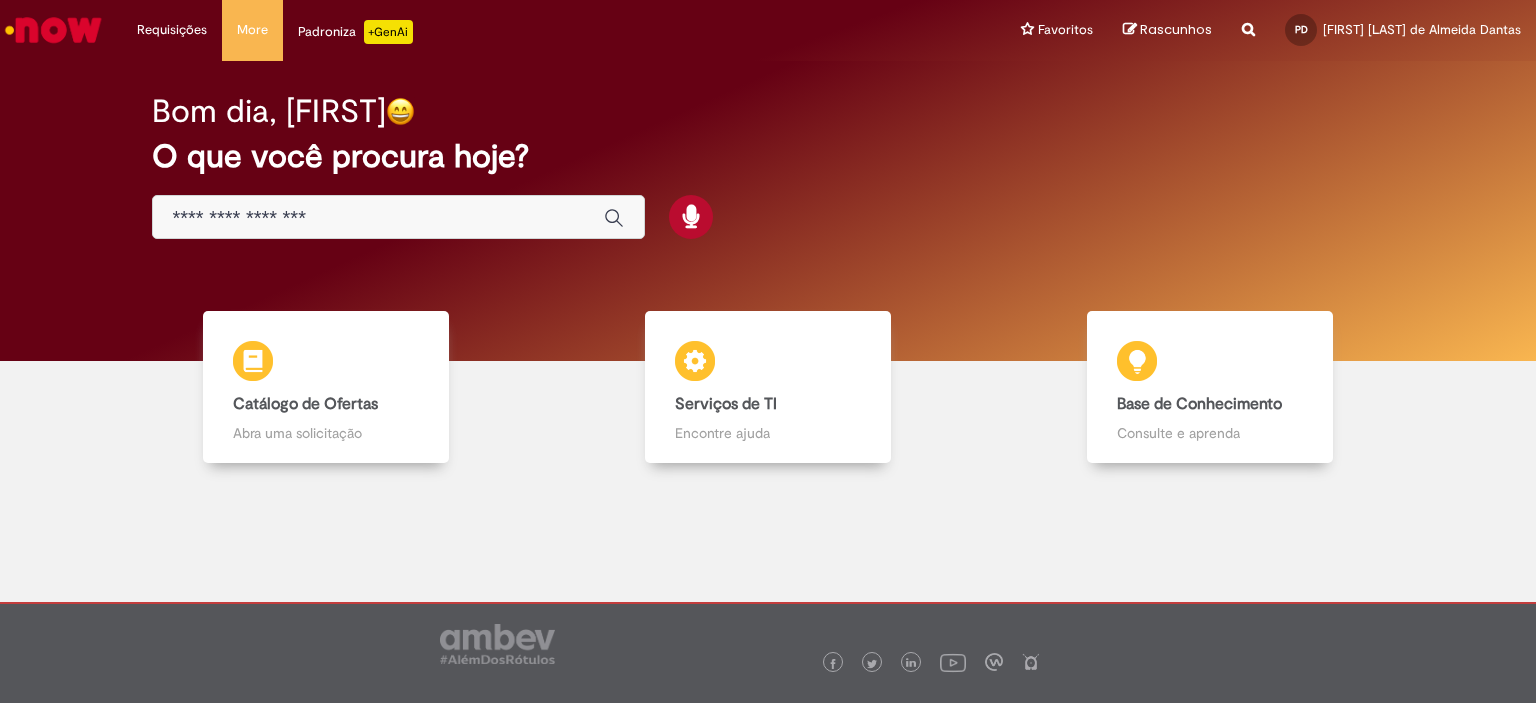 scroll, scrollTop: 0, scrollLeft: 0, axis: both 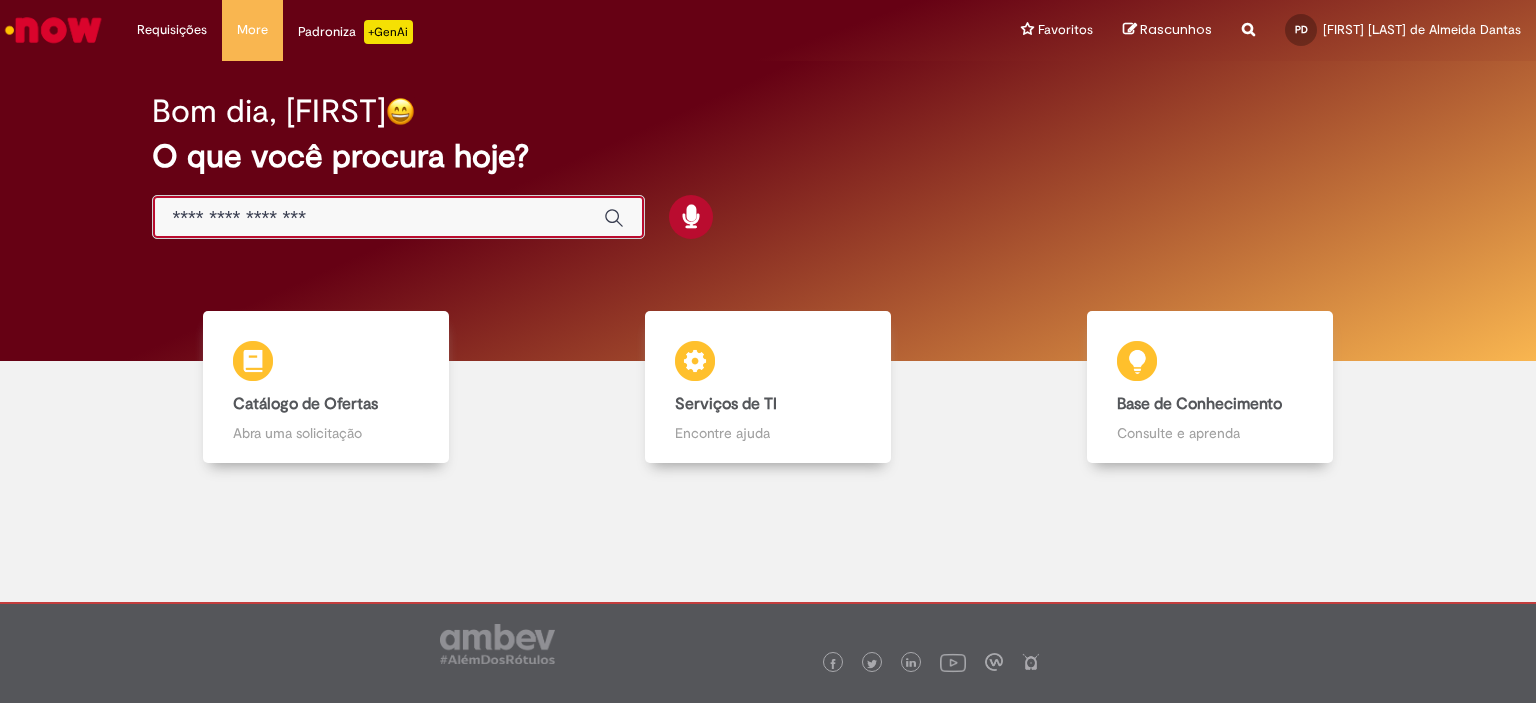 paste on "**********" 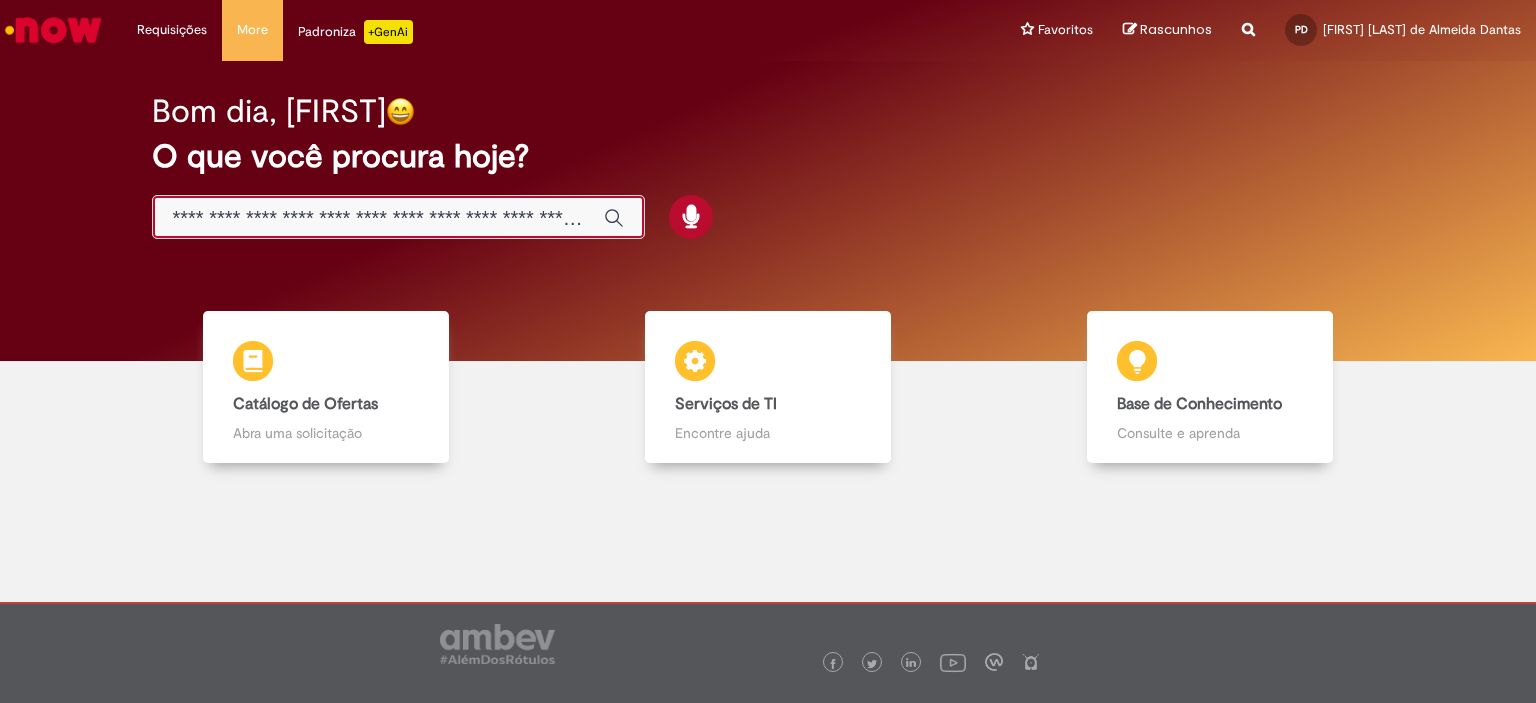 click on "**********" at bounding box center (378, 218) 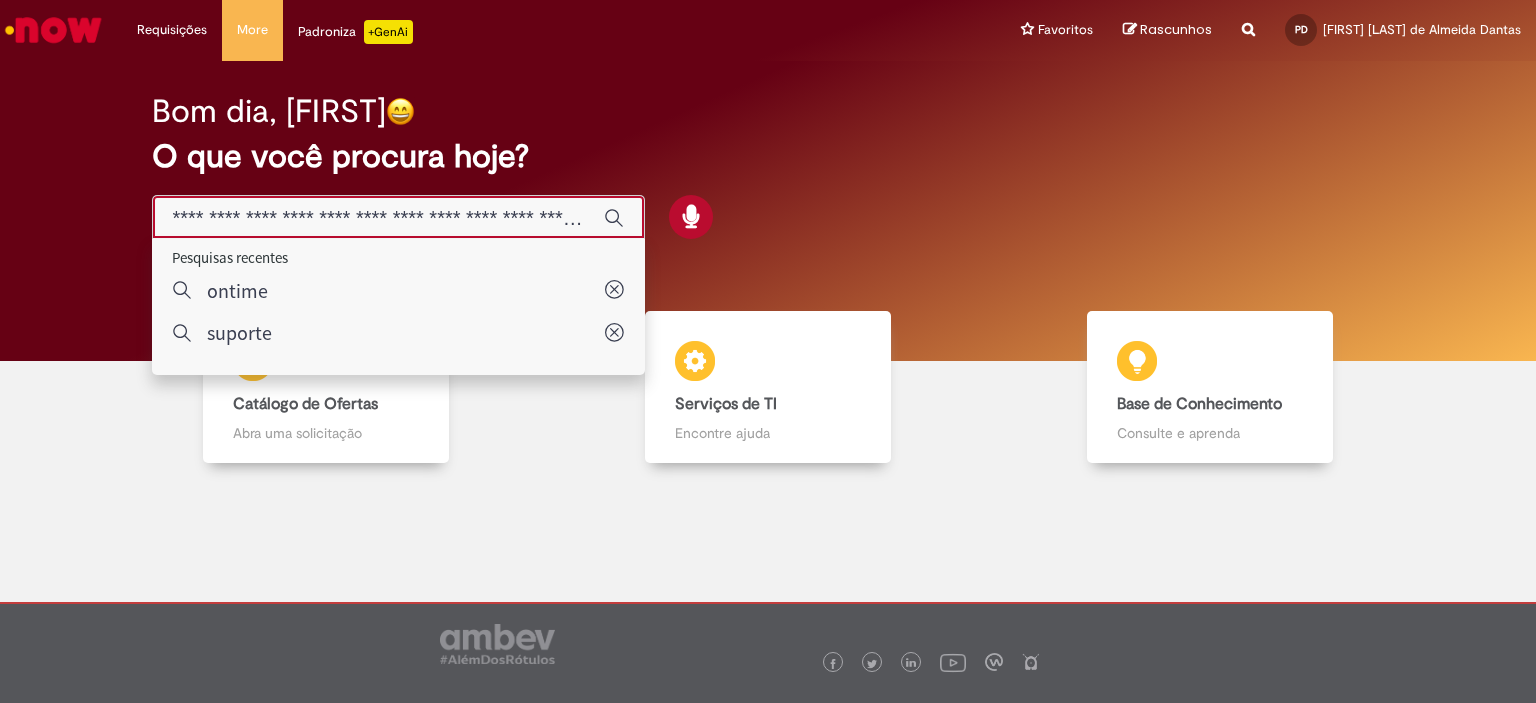 type on "**********" 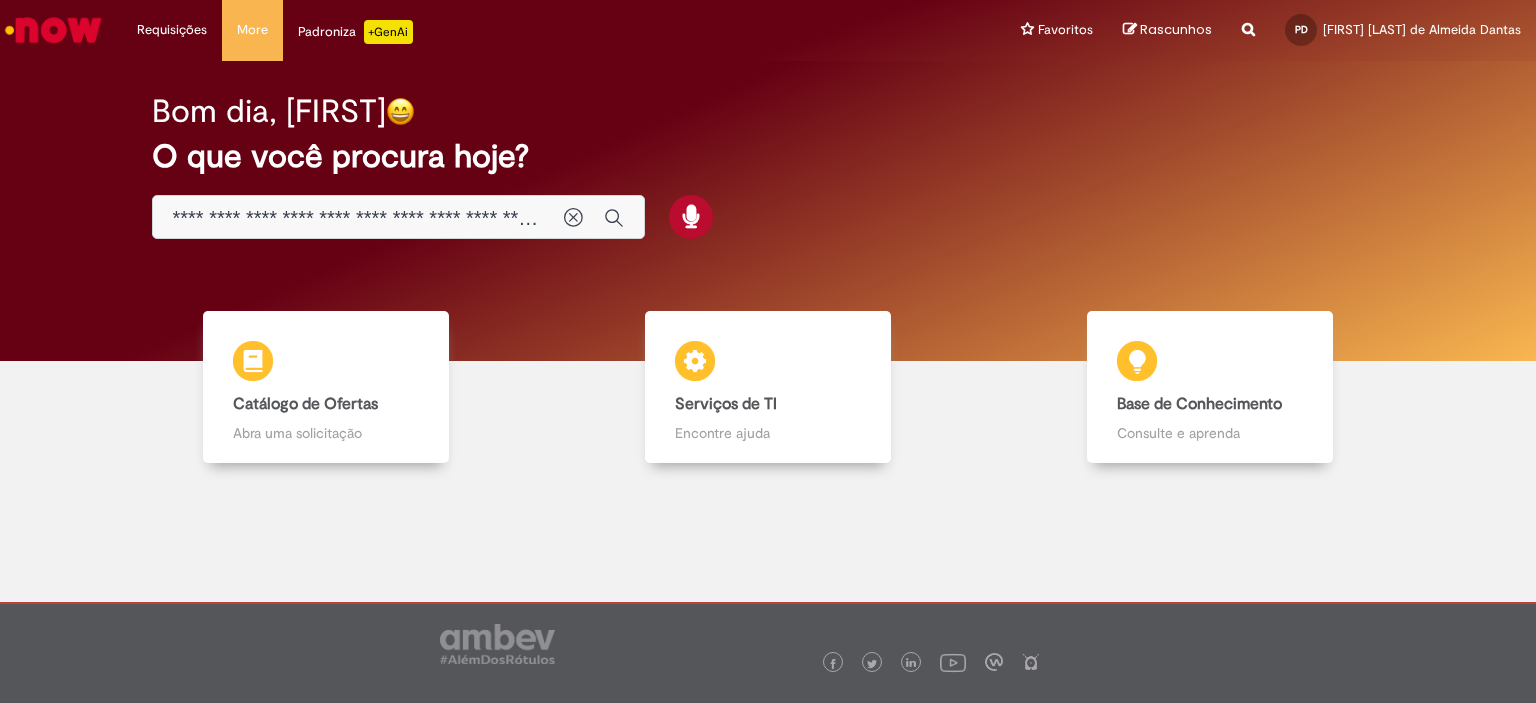scroll, scrollTop: 0, scrollLeft: 0, axis: both 